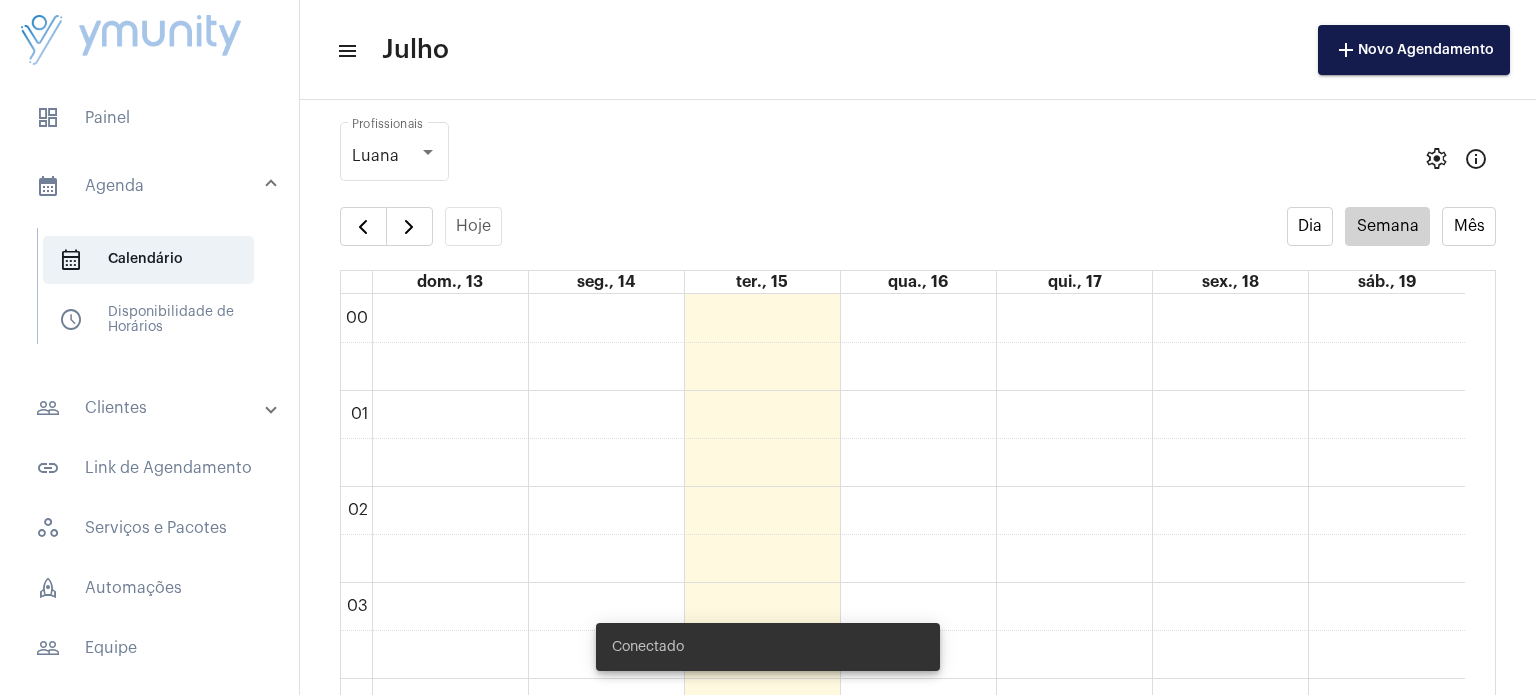 scroll, scrollTop: 0, scrollLeft: 0, axis: both 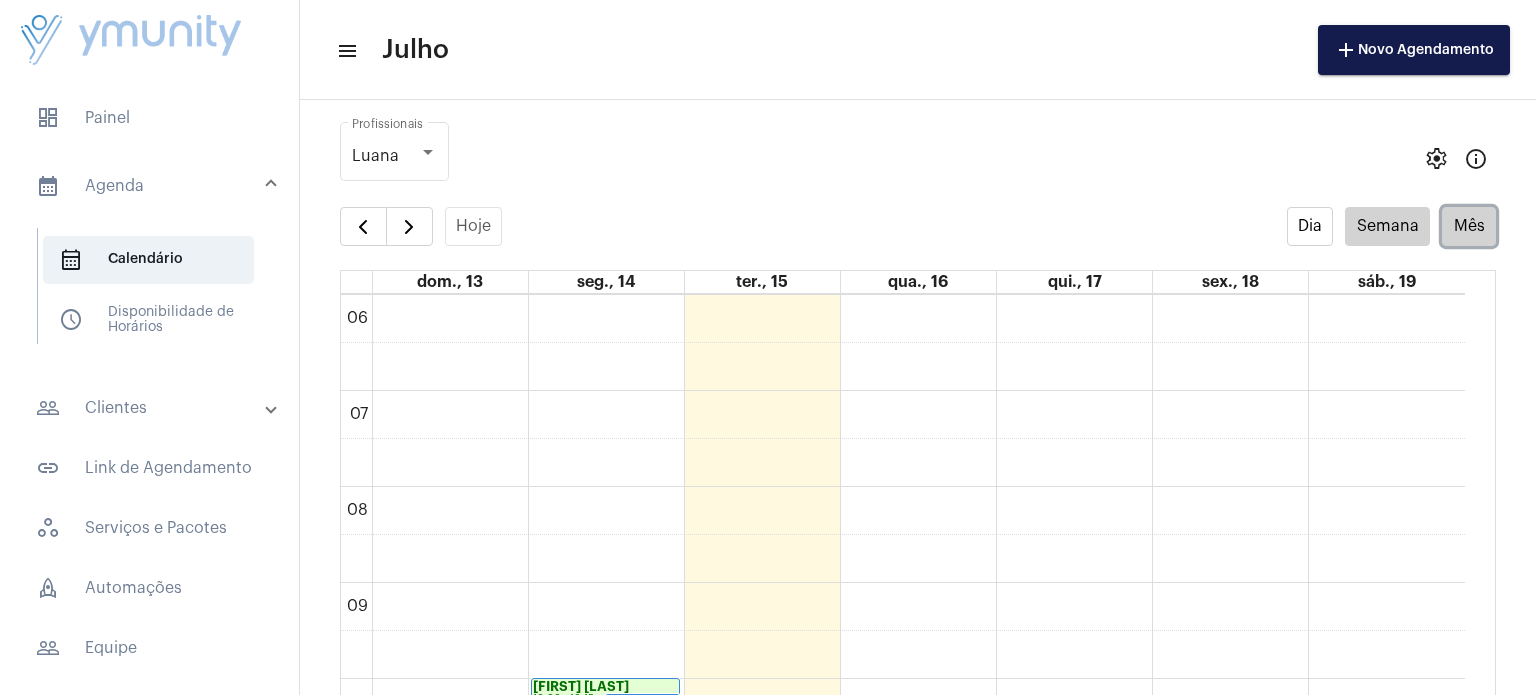 click on "Mês" 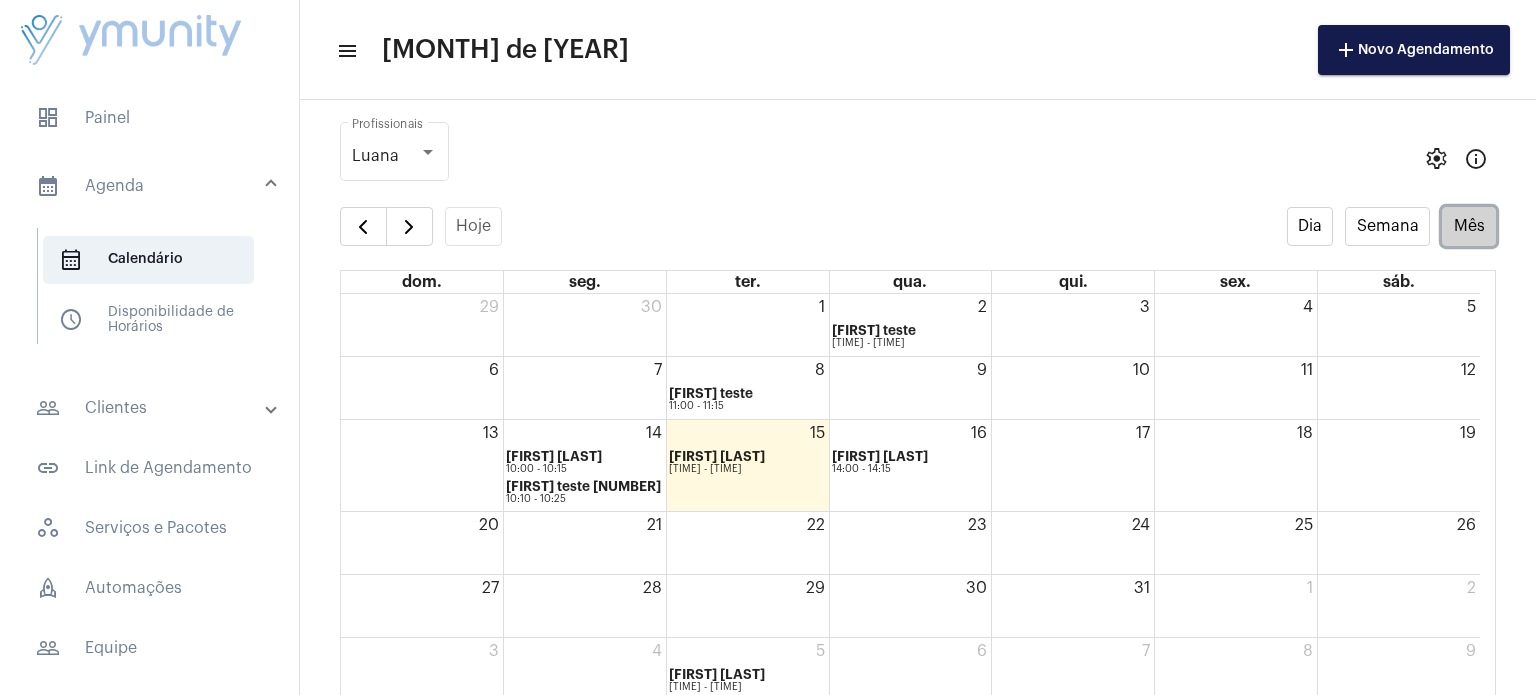 click on "23" 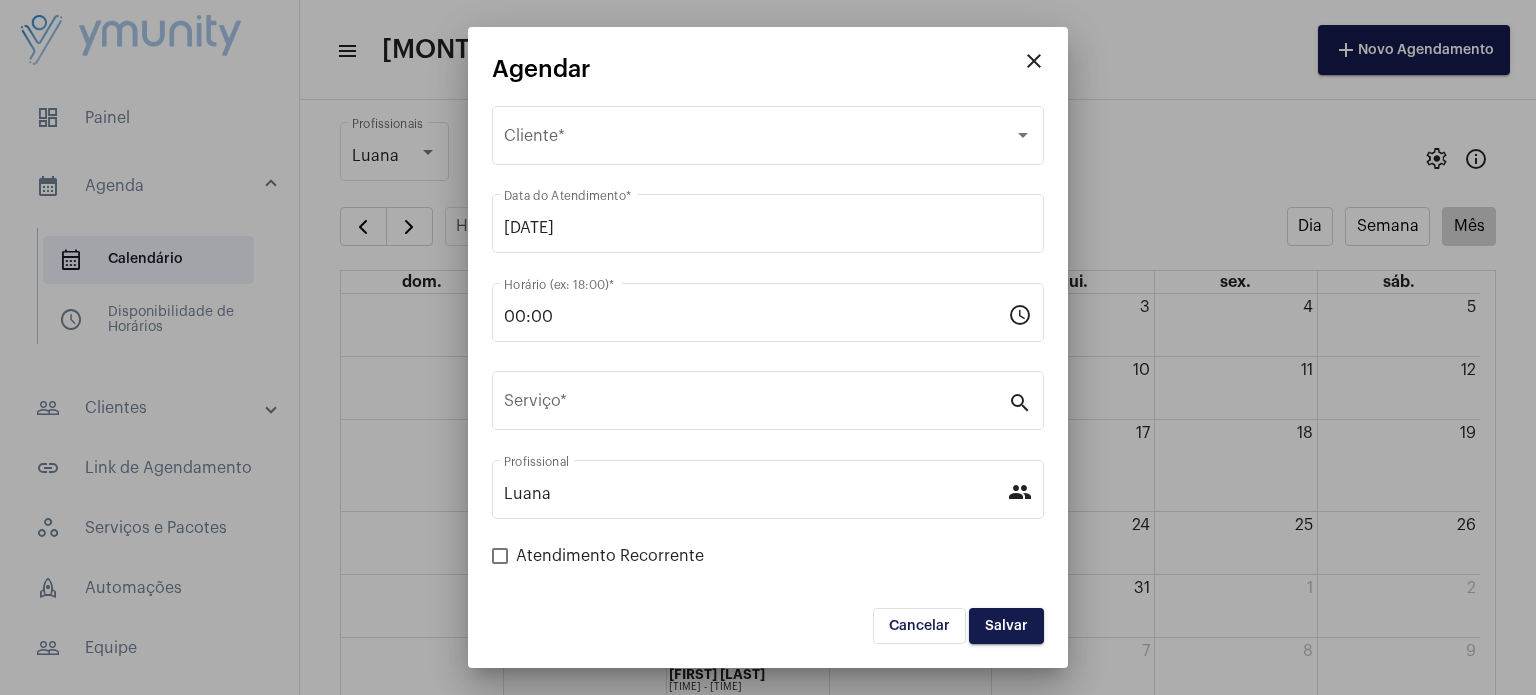 click on "close" at bounding box center (1034, 61) 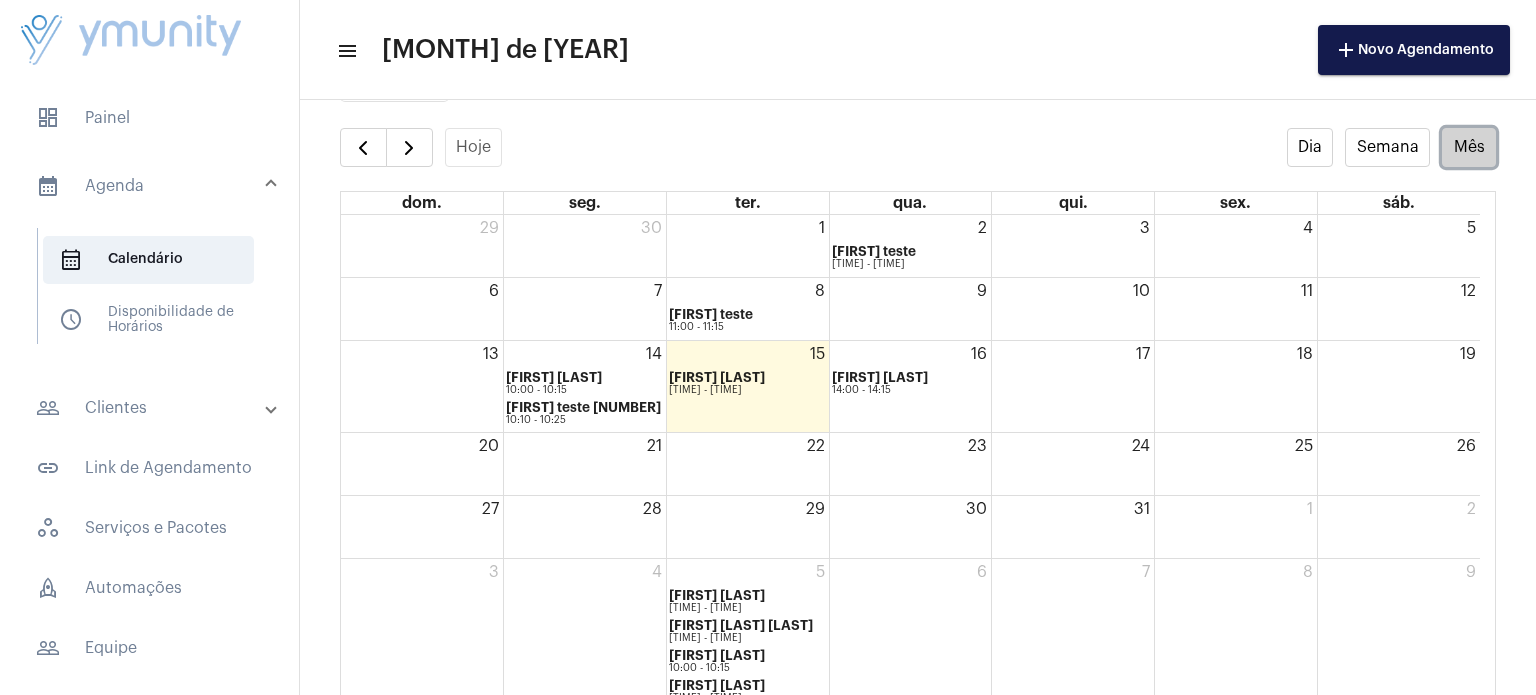 scroll, scrollTop: 96, scrollLeft: 0, axis: vertical 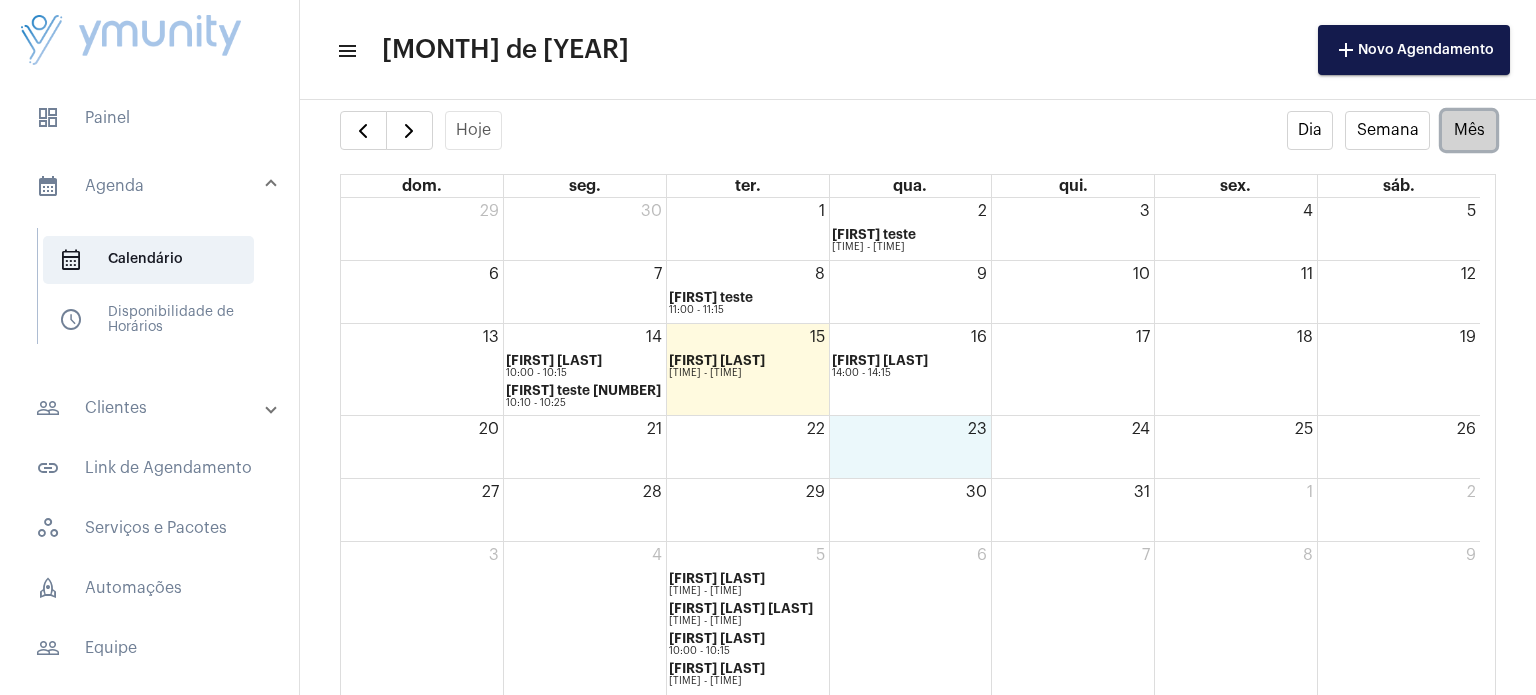 click on "23" 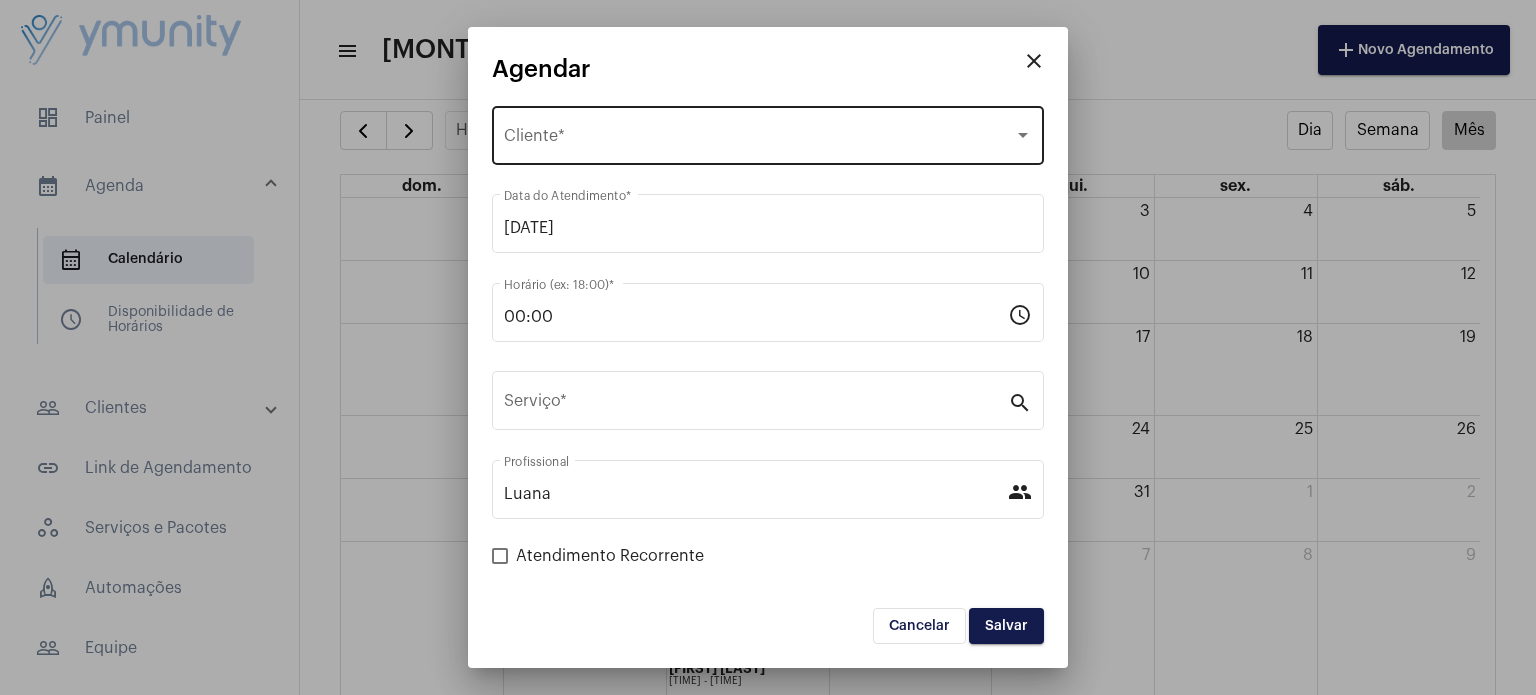 click on "Selecione o Cliente" at bounding box center (759, 140) 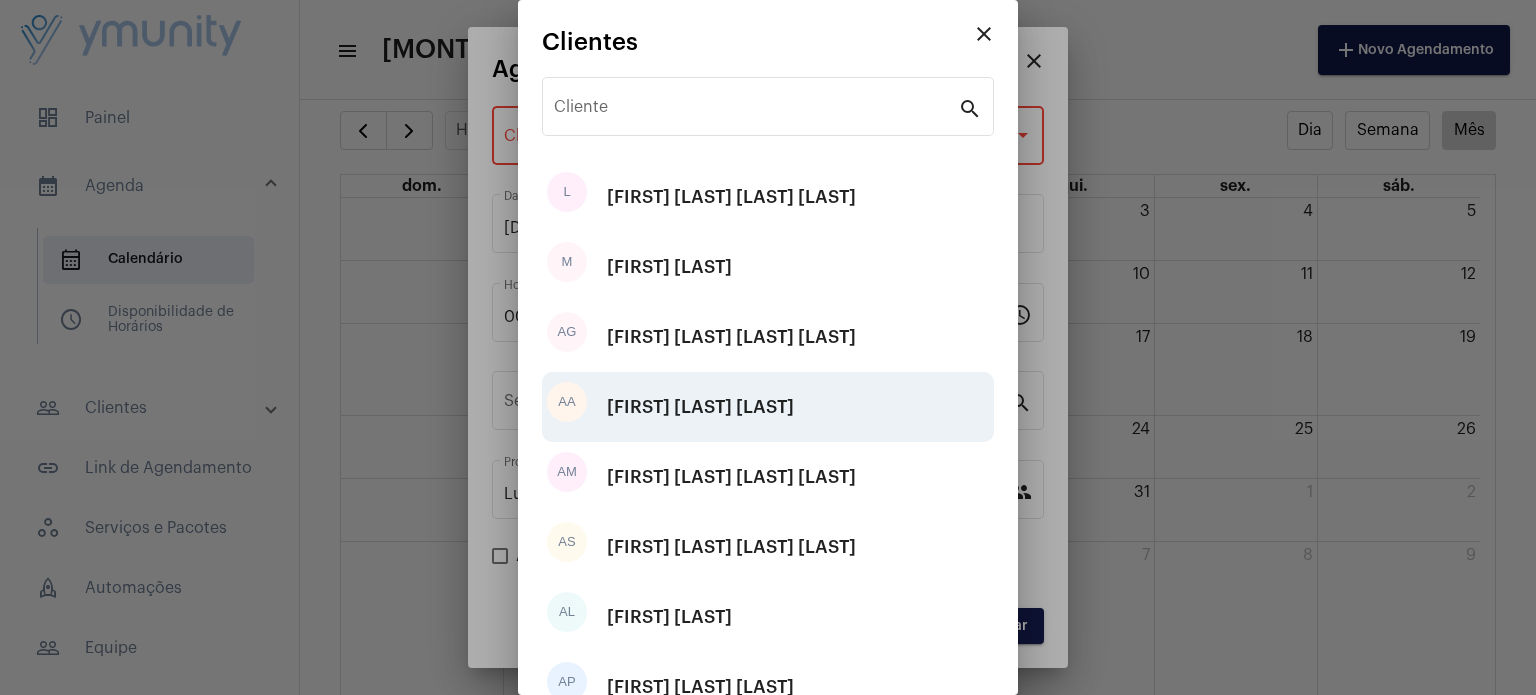 click on "[FIRST] [LAST] [LAST]" at bounding box center [700, 407] 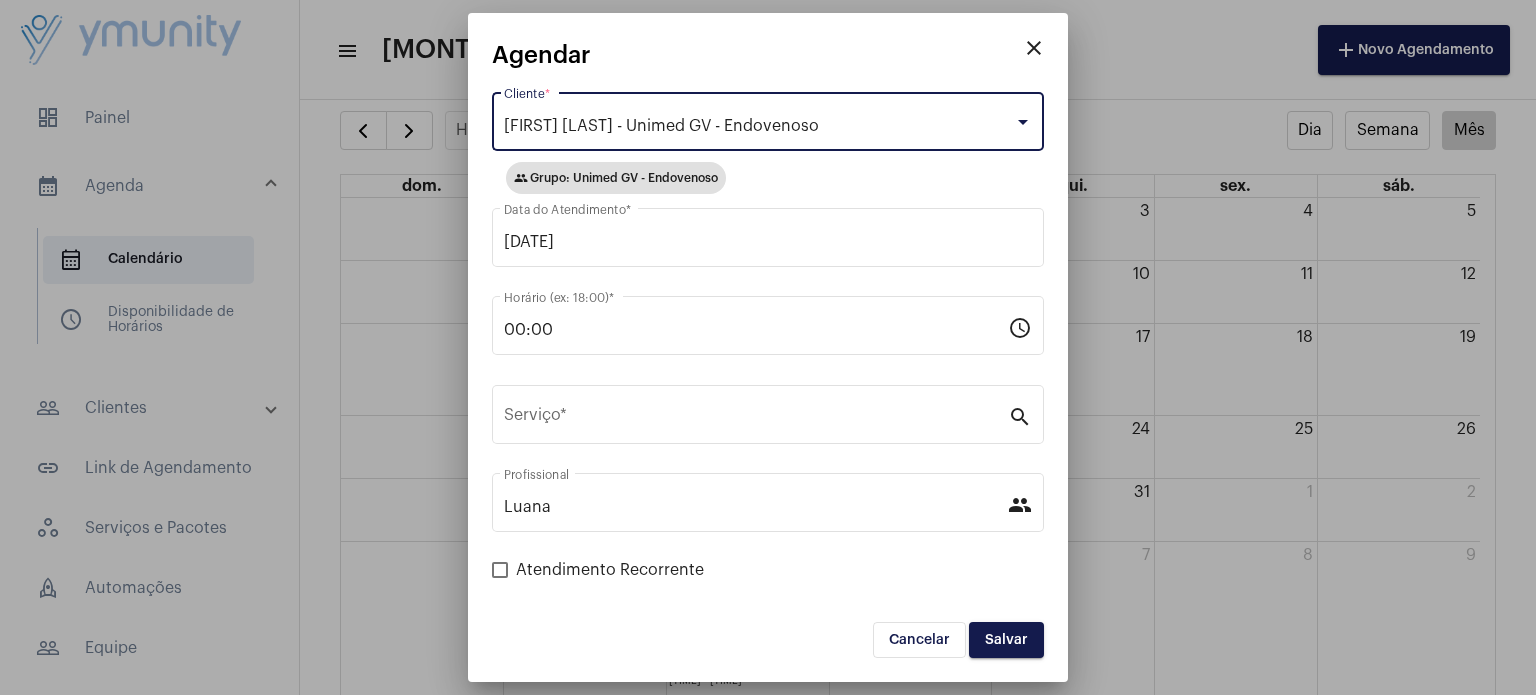 click on "Cancelar" at bounding box center [919, 640] 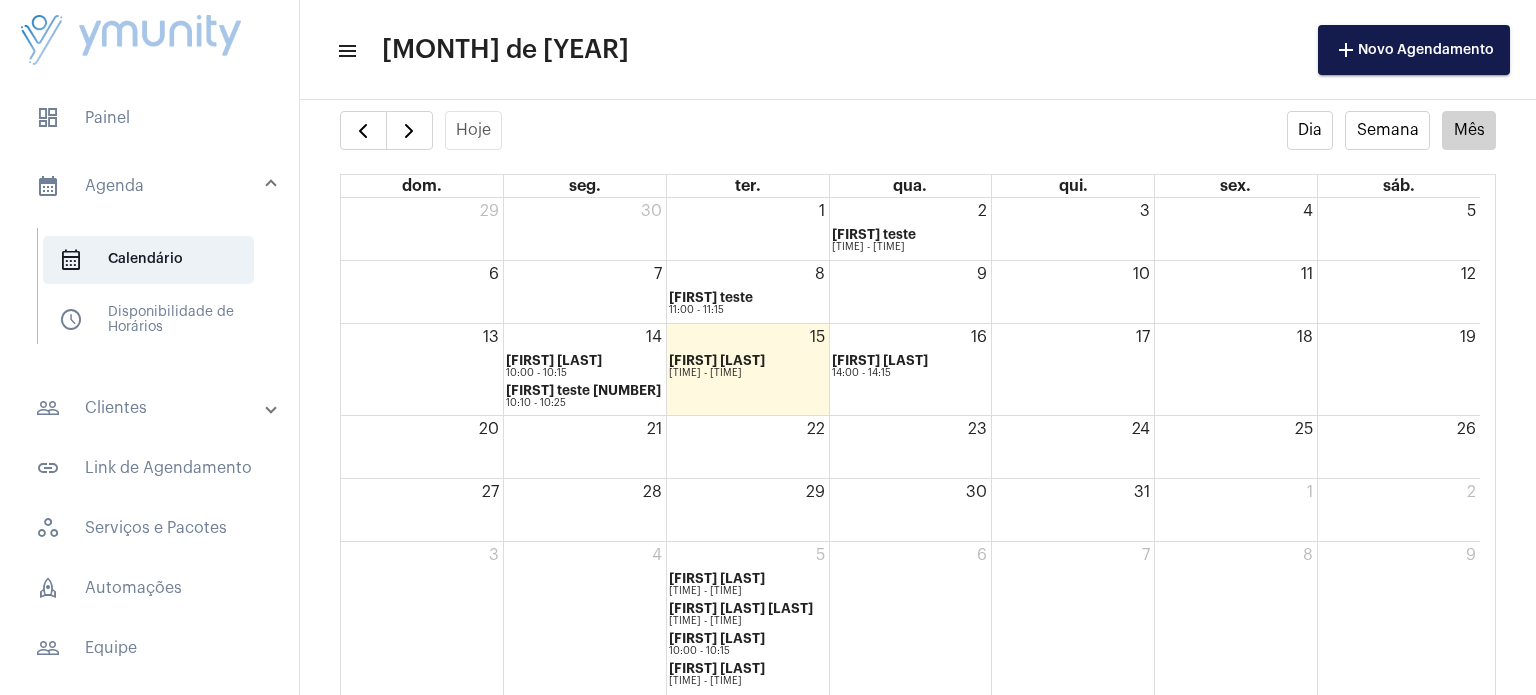 click on "people_outline  Clientes" at bounding box center [155, 408] 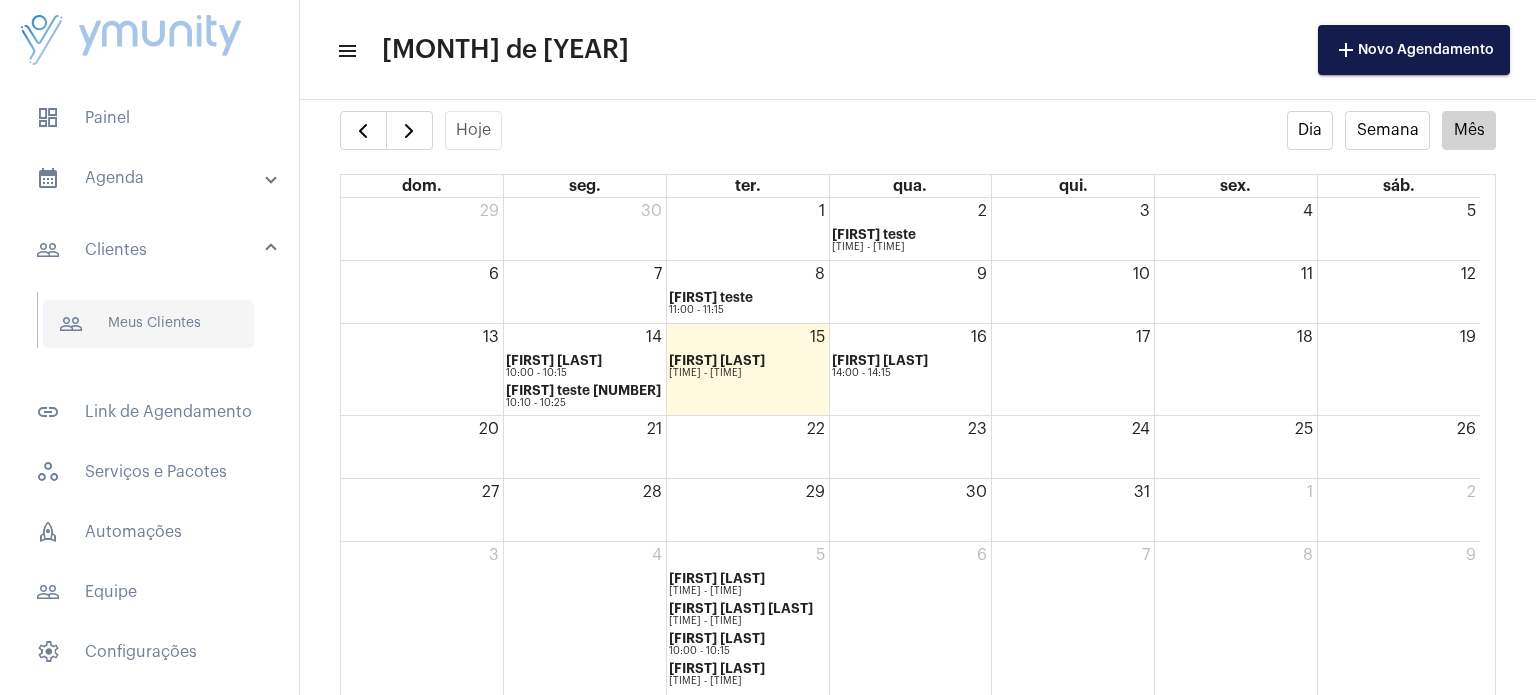 click on "people_outline  Meus Clientes" at bounding box center (148, 324) 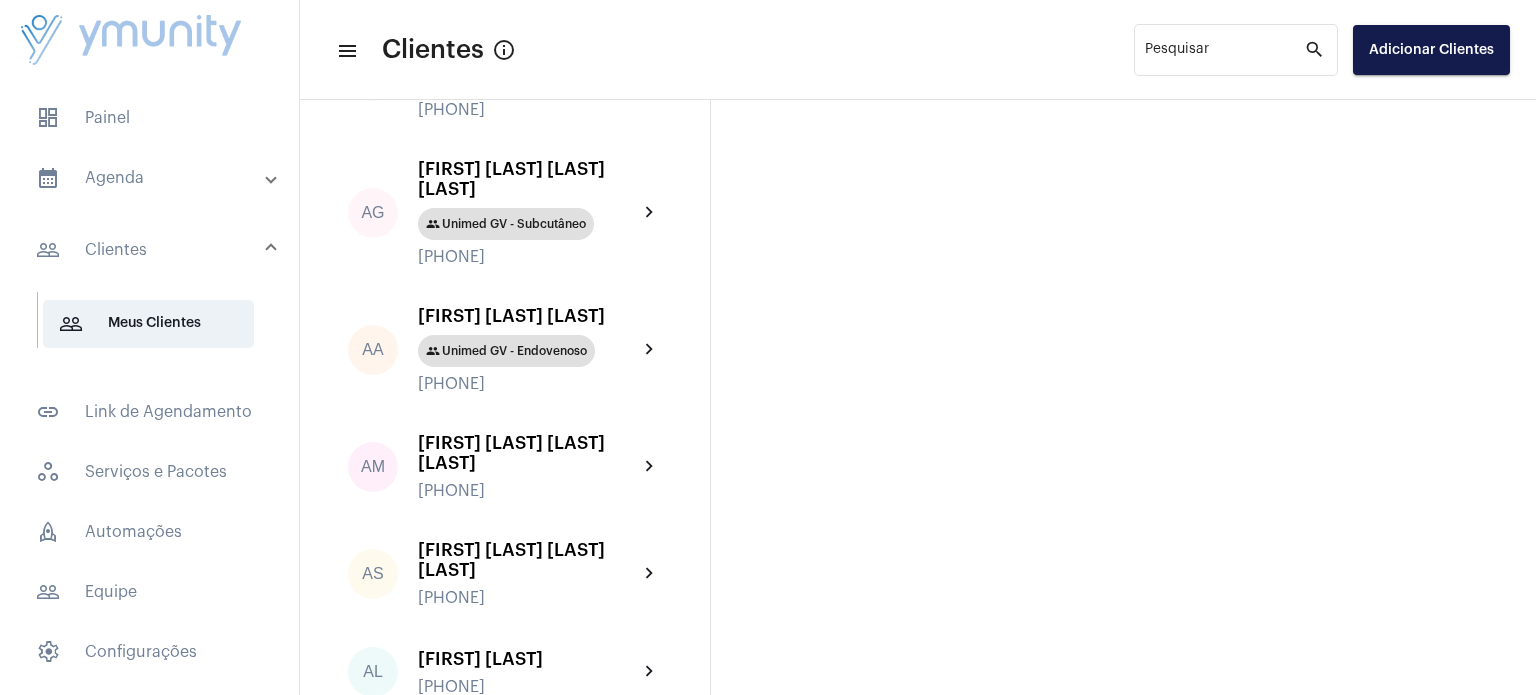 scroll, scrollTop: 280, scrollLeft: 0, axis: vertical 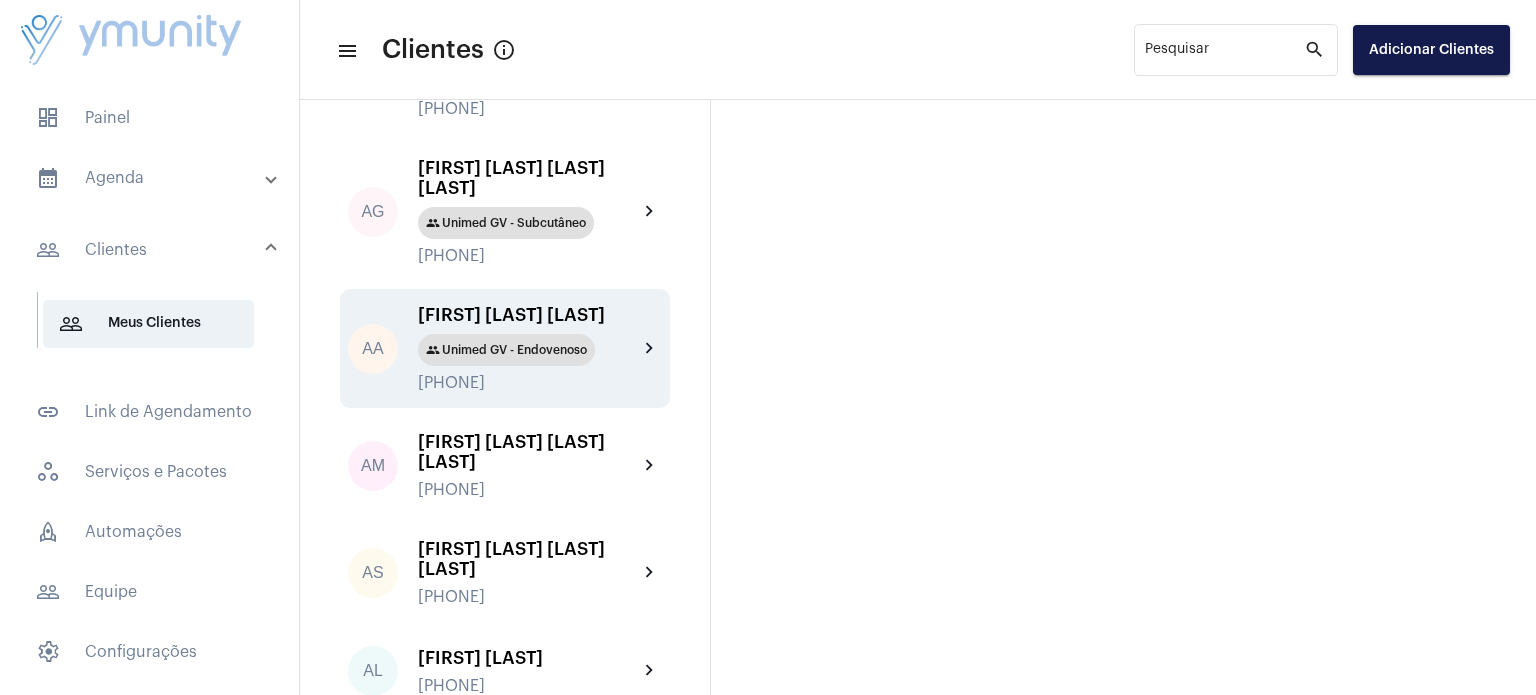 click on "group Unimed GV - Endovenoso" 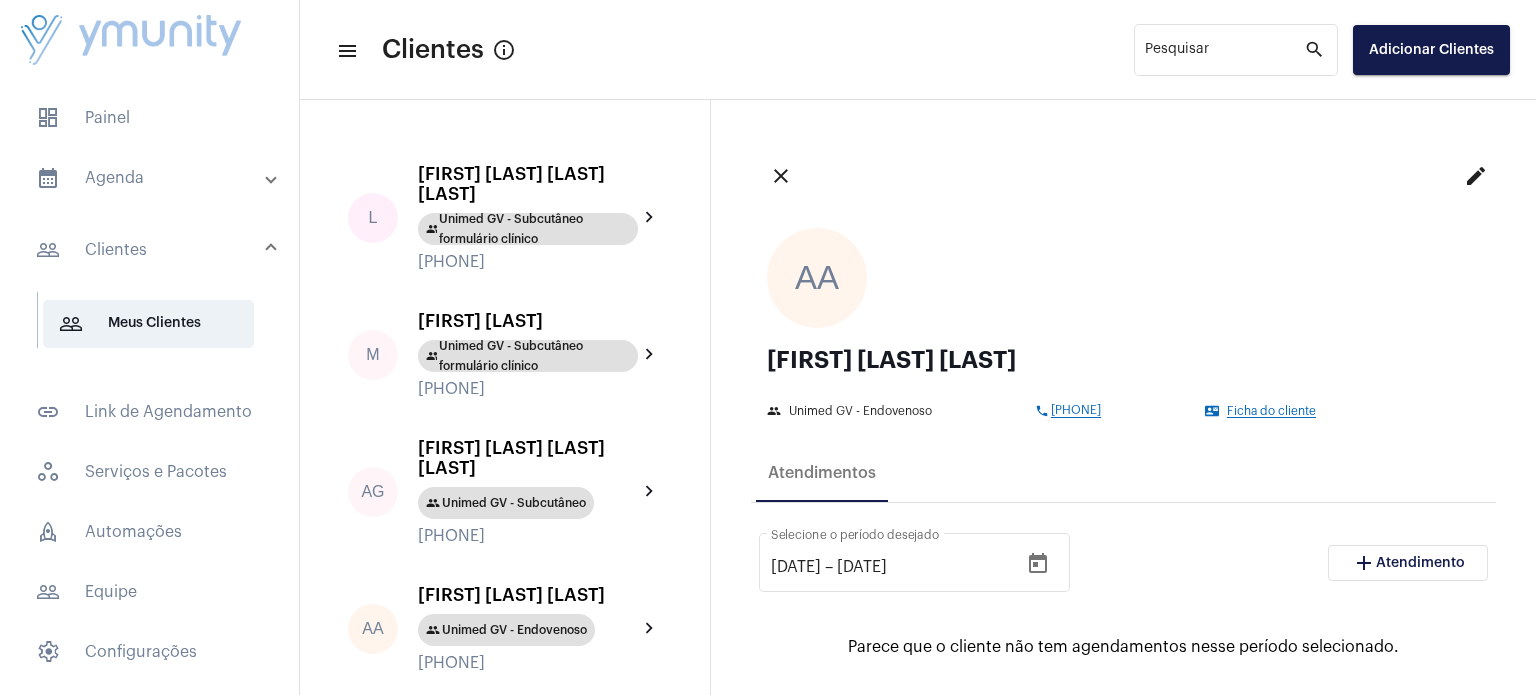click on "edit" 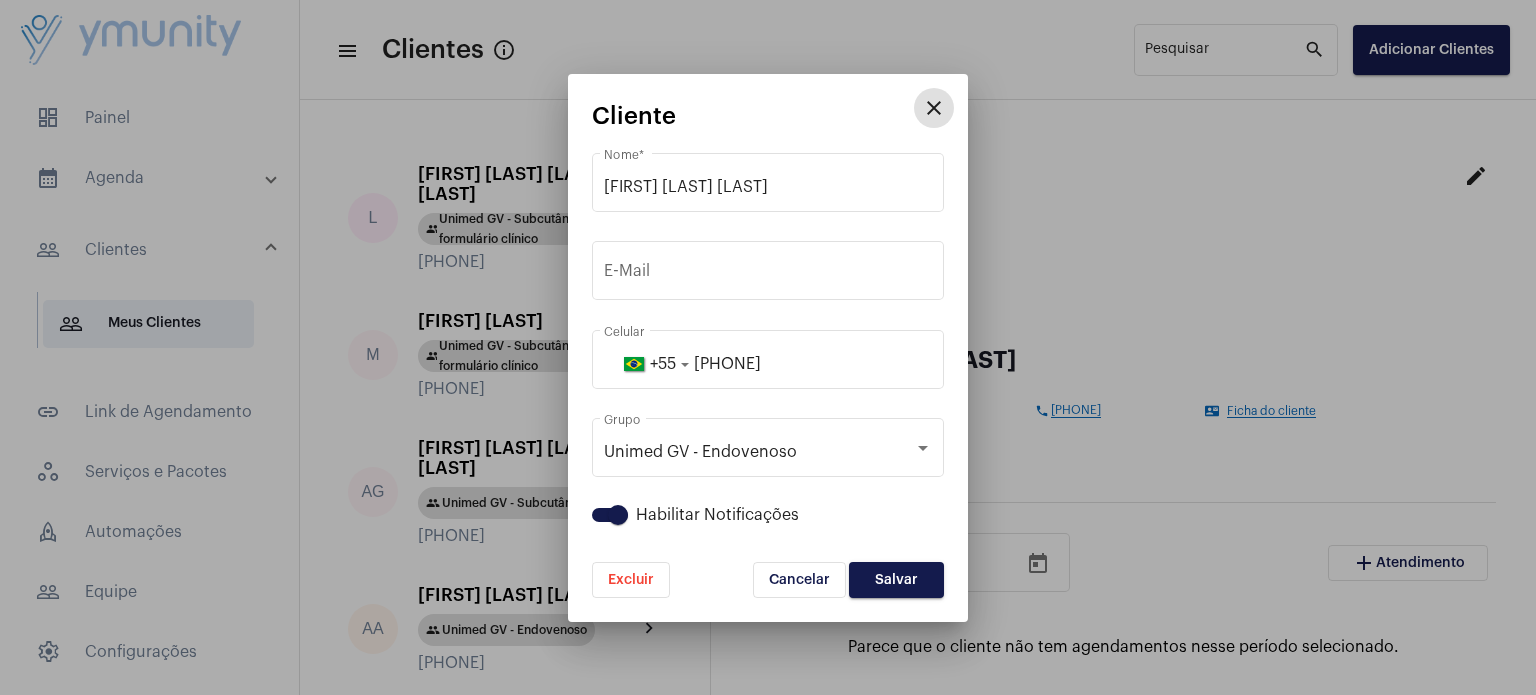 click on "Excluir" at bounding box center (631, 580) 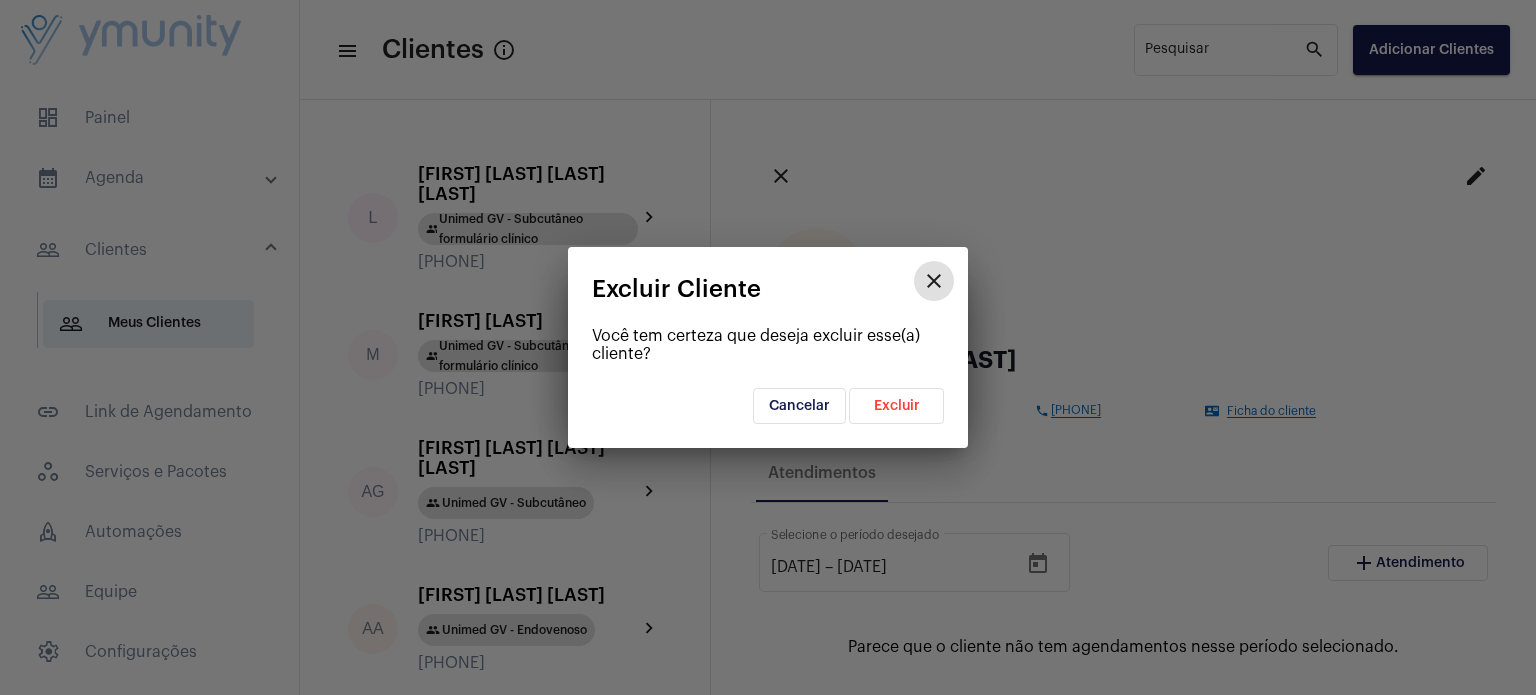 click on "Excluir" at bounding box center (896, 406) 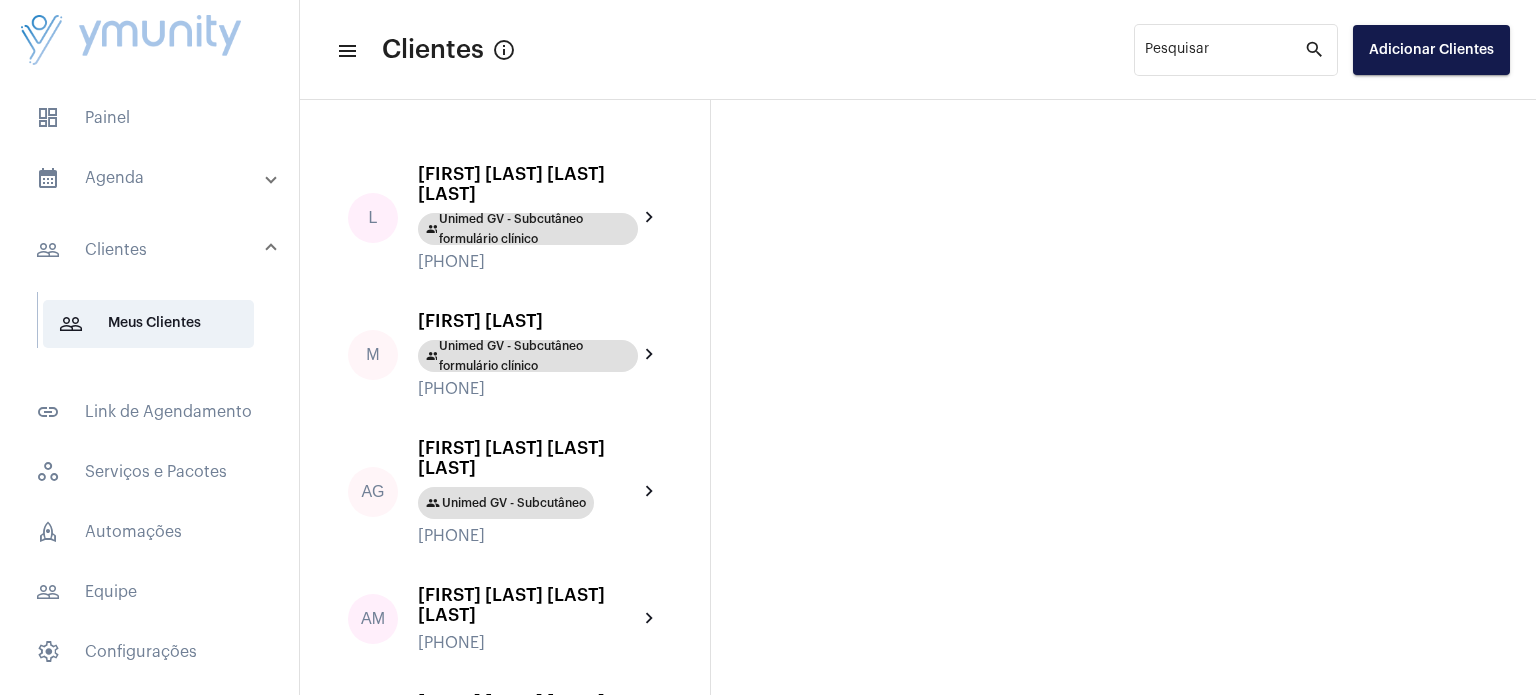 click on "calendar_month_outlined  Agenda" at bounding box center [151, 178] 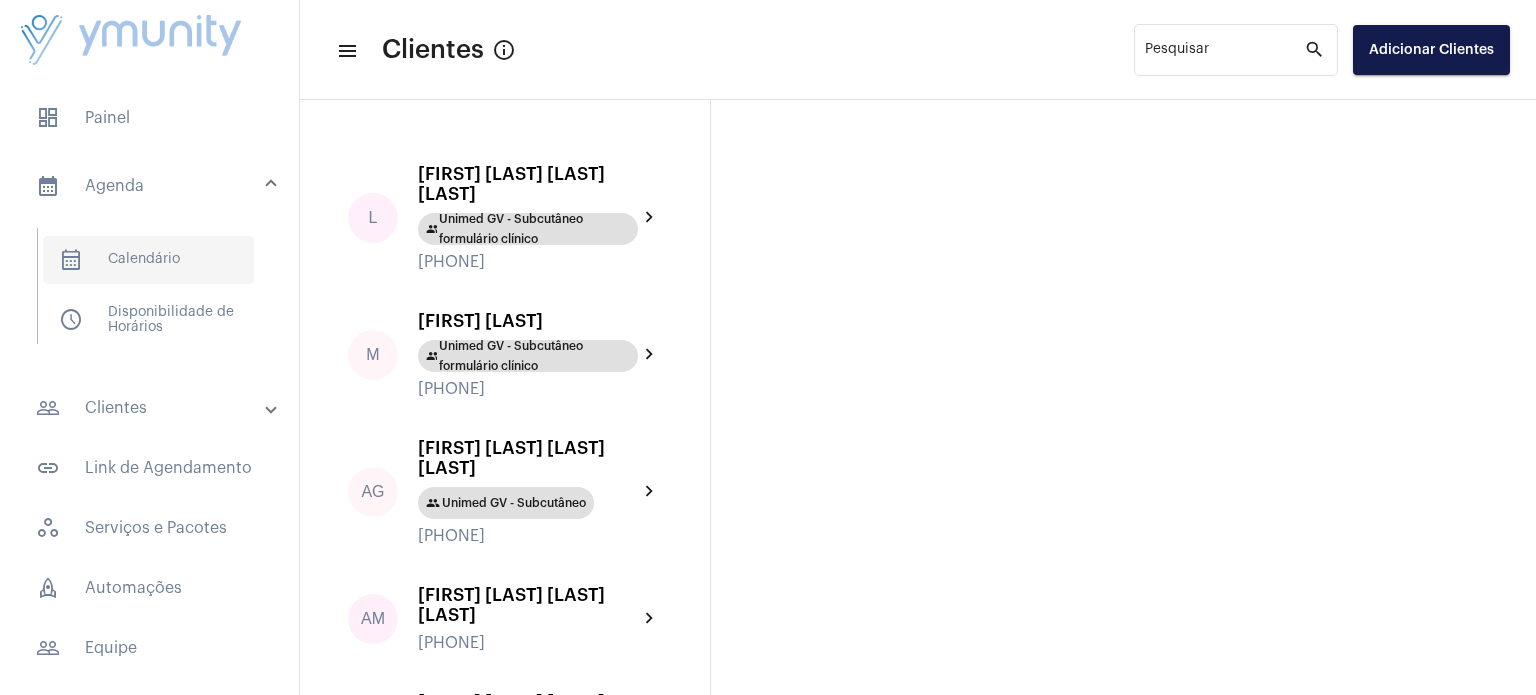 click on "calendar_month_outlined   Calendário" at bounding box center (148, 260) 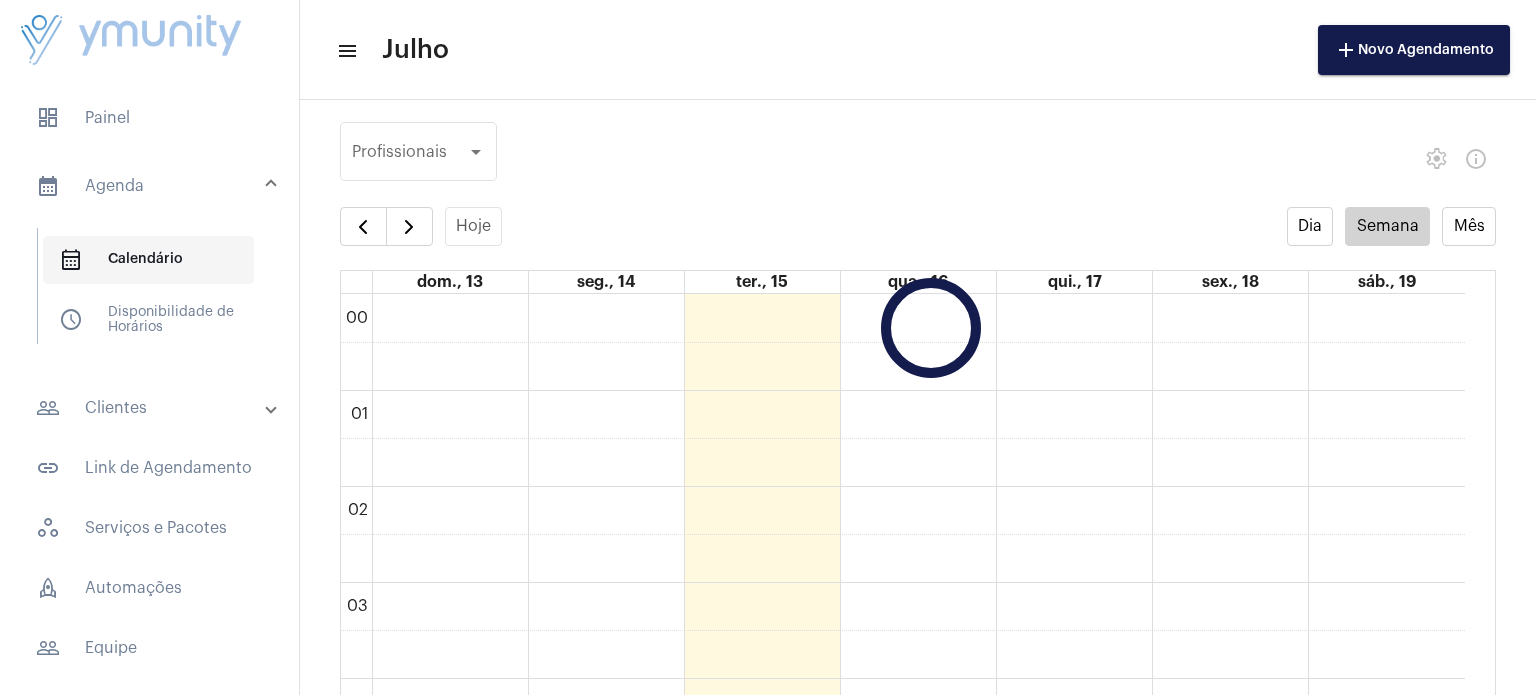 scroll, scrollTop: 576, scrollLeft: 0, axis: vertical 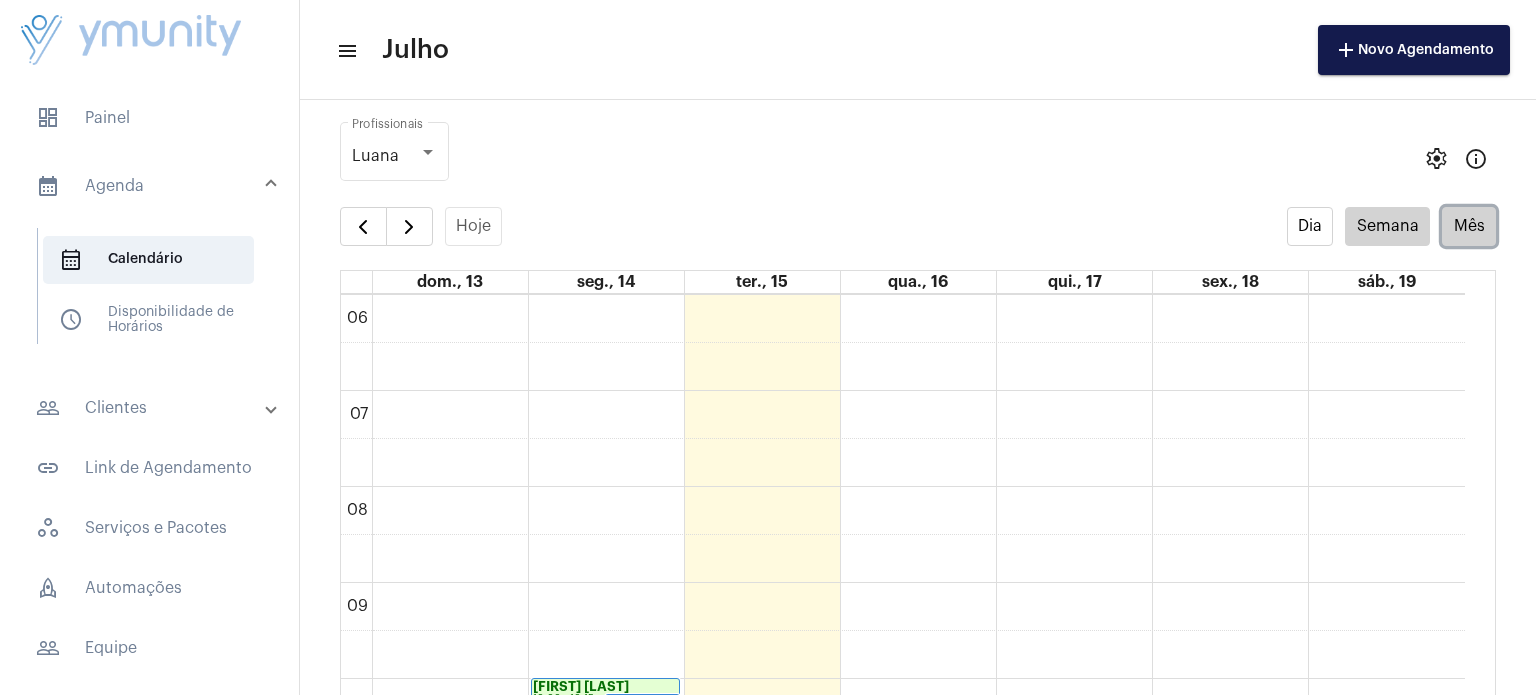 click on "Mês" 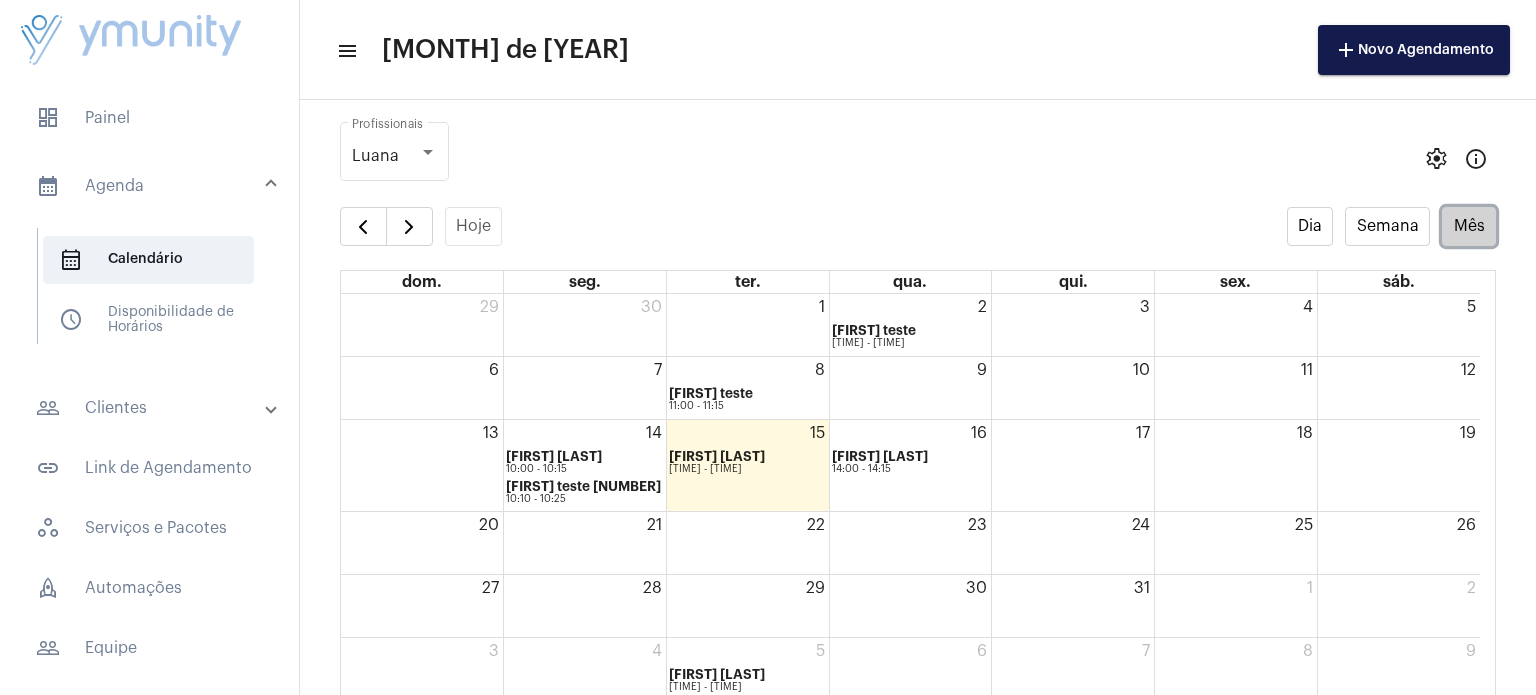 click on "23" 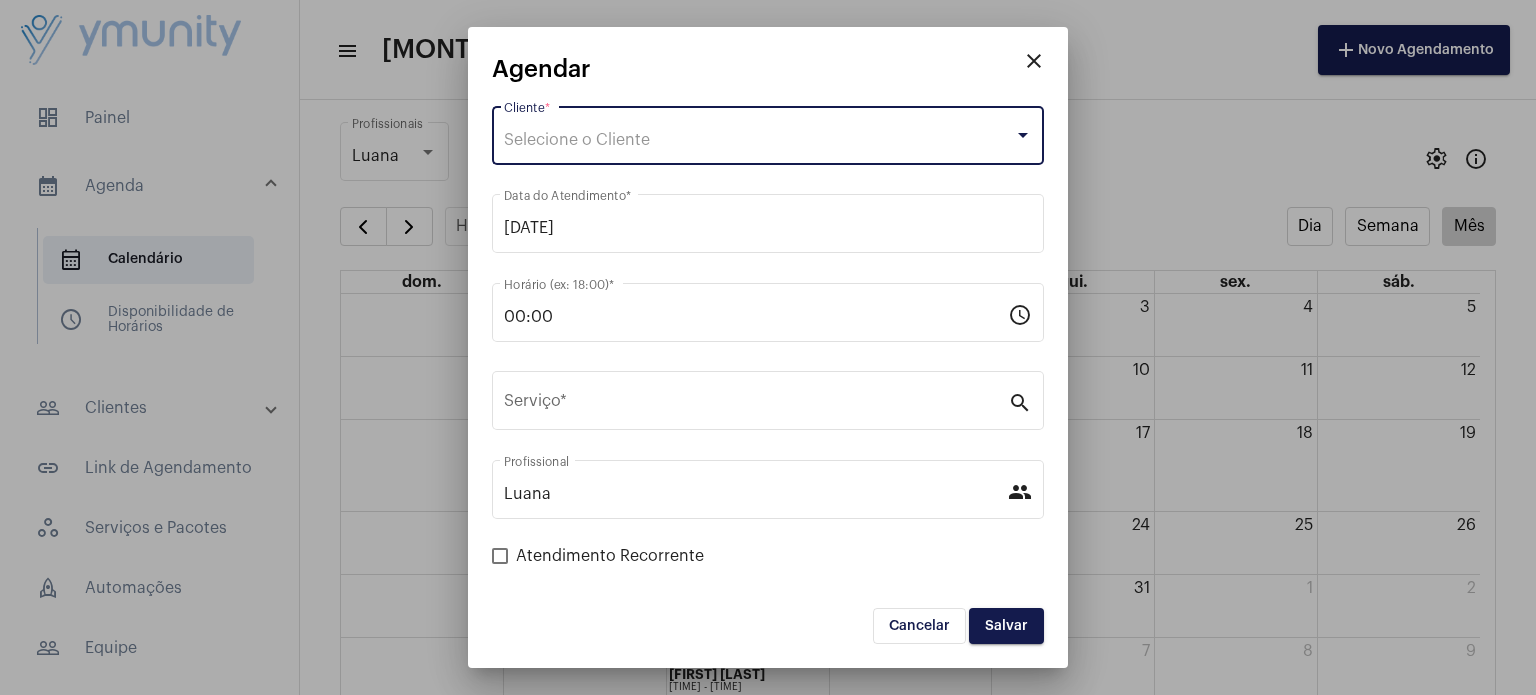 click on "Selecione o Cliente" at bounding box center [577, 140] 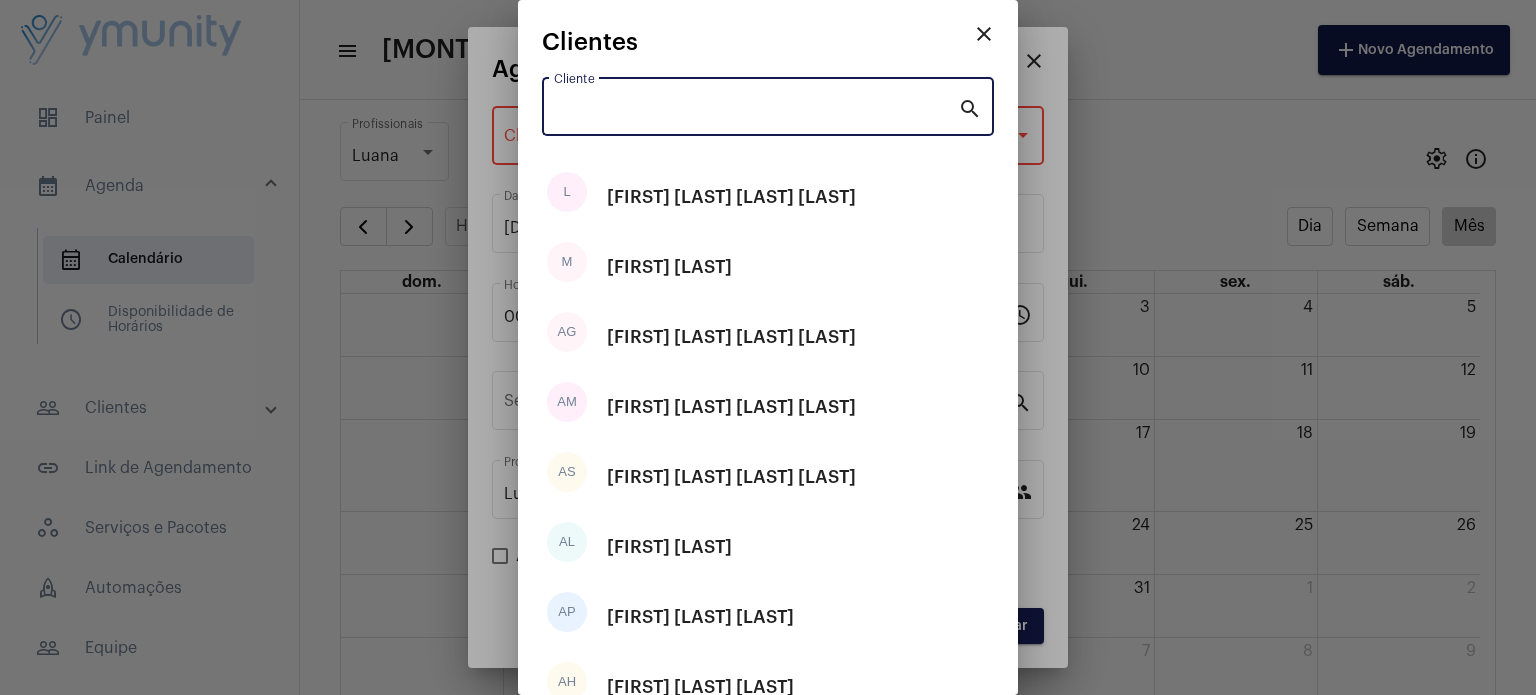 click on "Cliente" at bounding box center [756, 111] 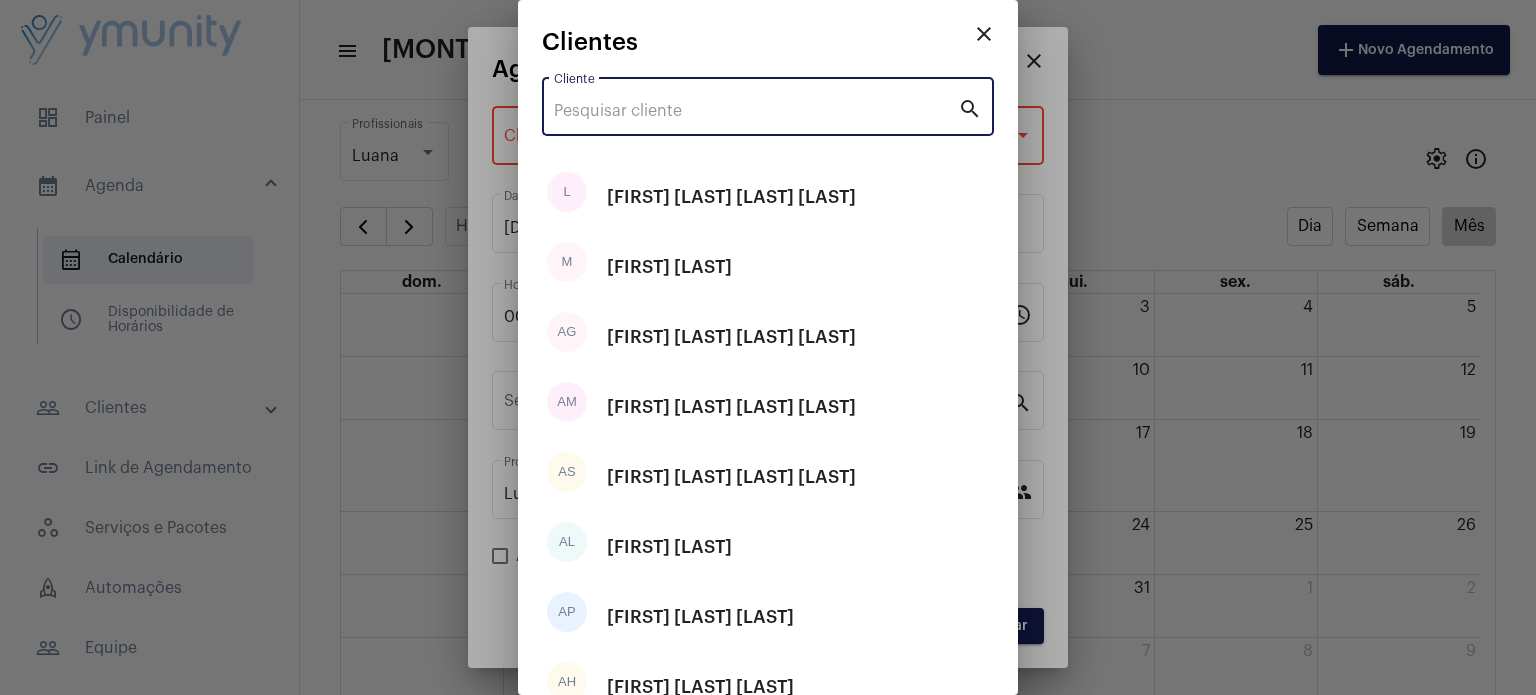 paste on "[FIRST] [LAST] [LAST]" 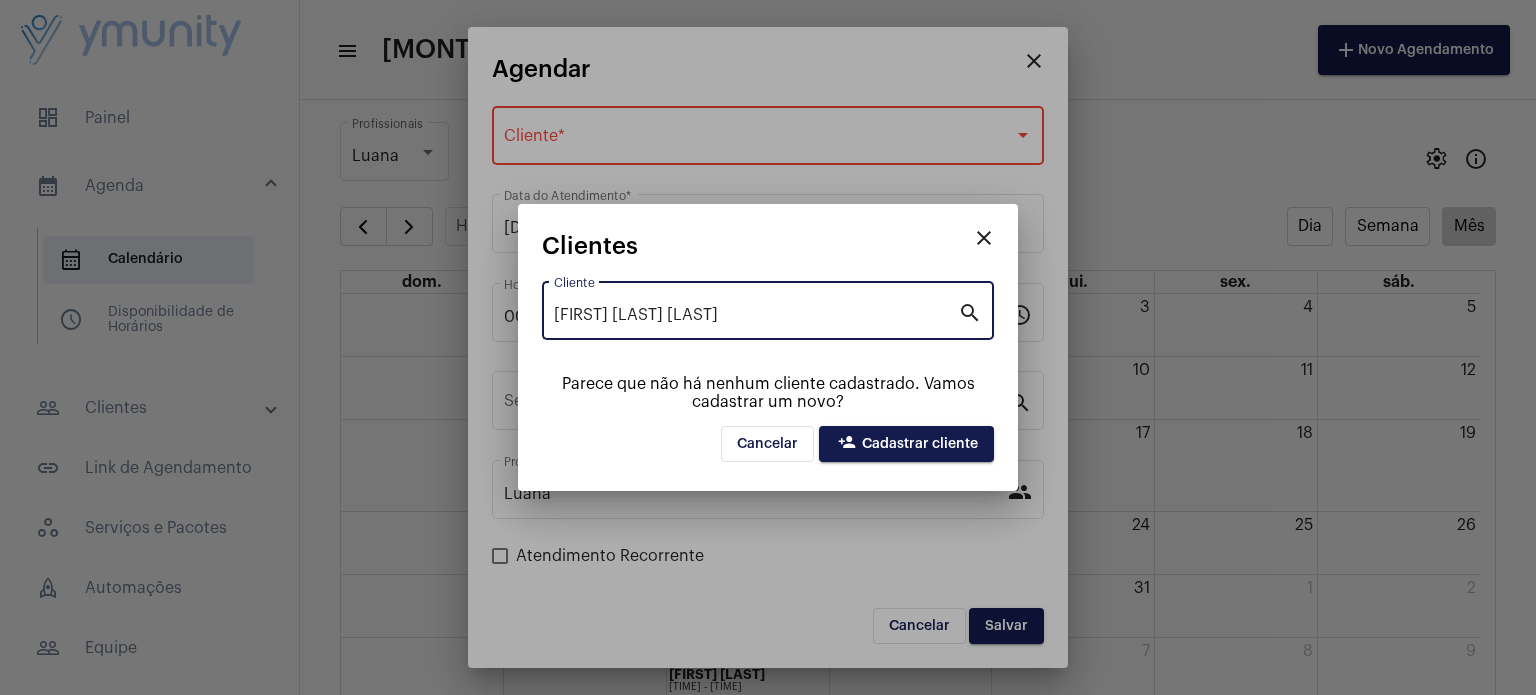 type on "[FIRST] [LAST] [LAST]" 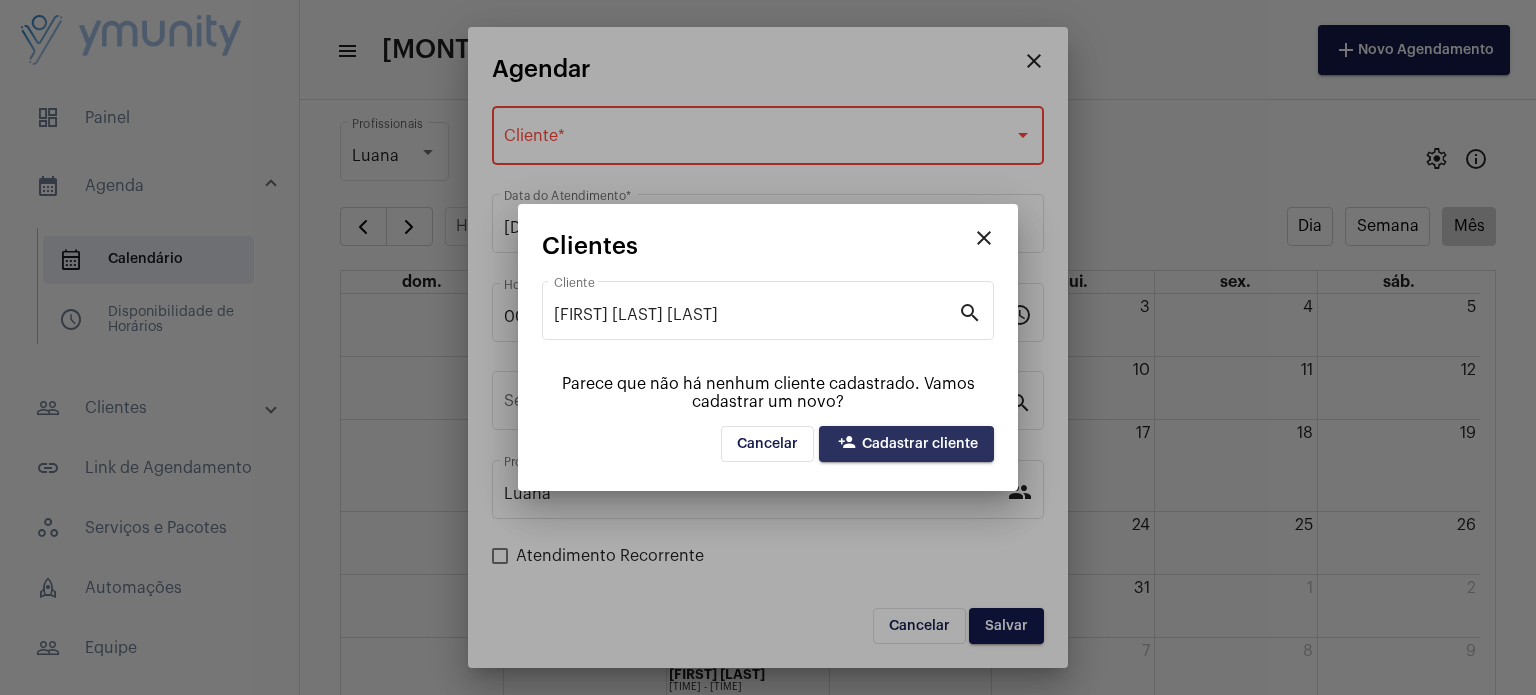 click on "person_add Cadastrar cliente" at bounding box center [906, 444] 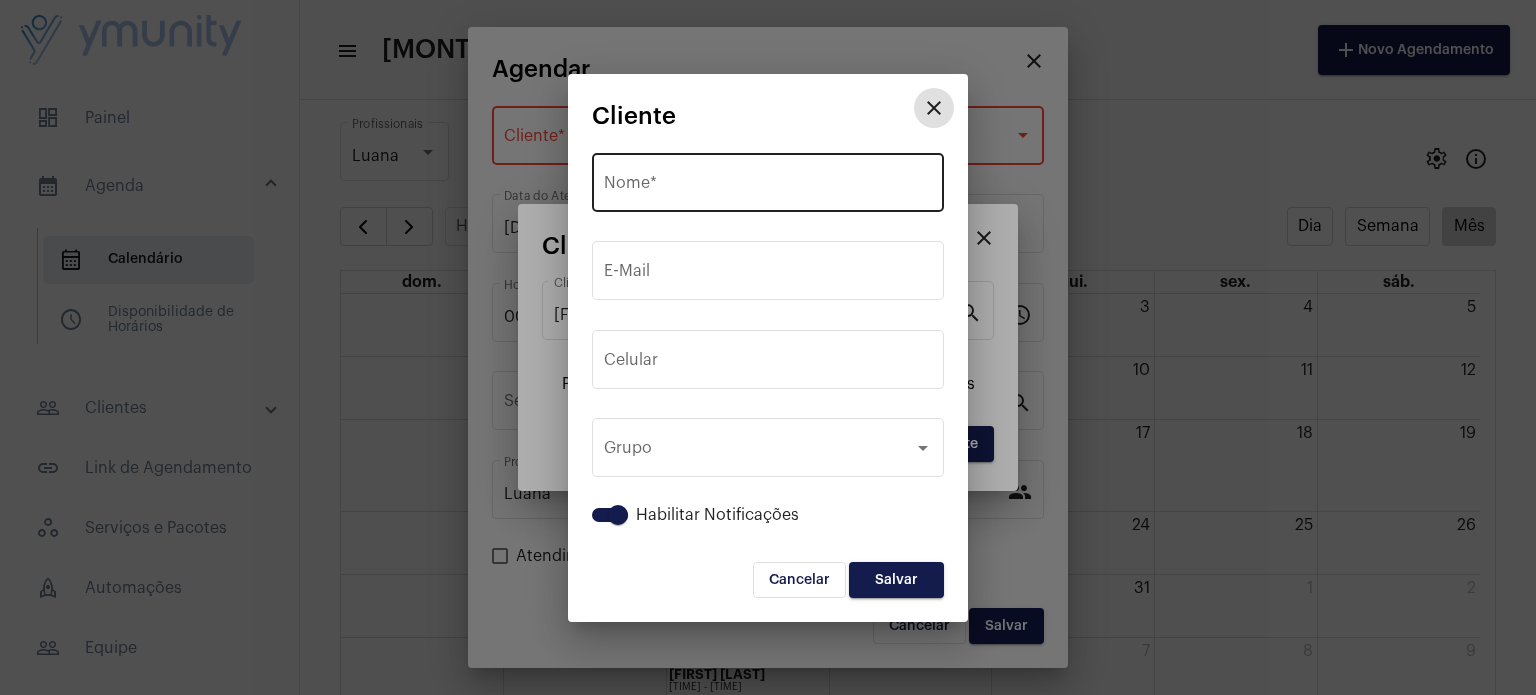 click on "Nome  *" at bounding box center (768, 187) 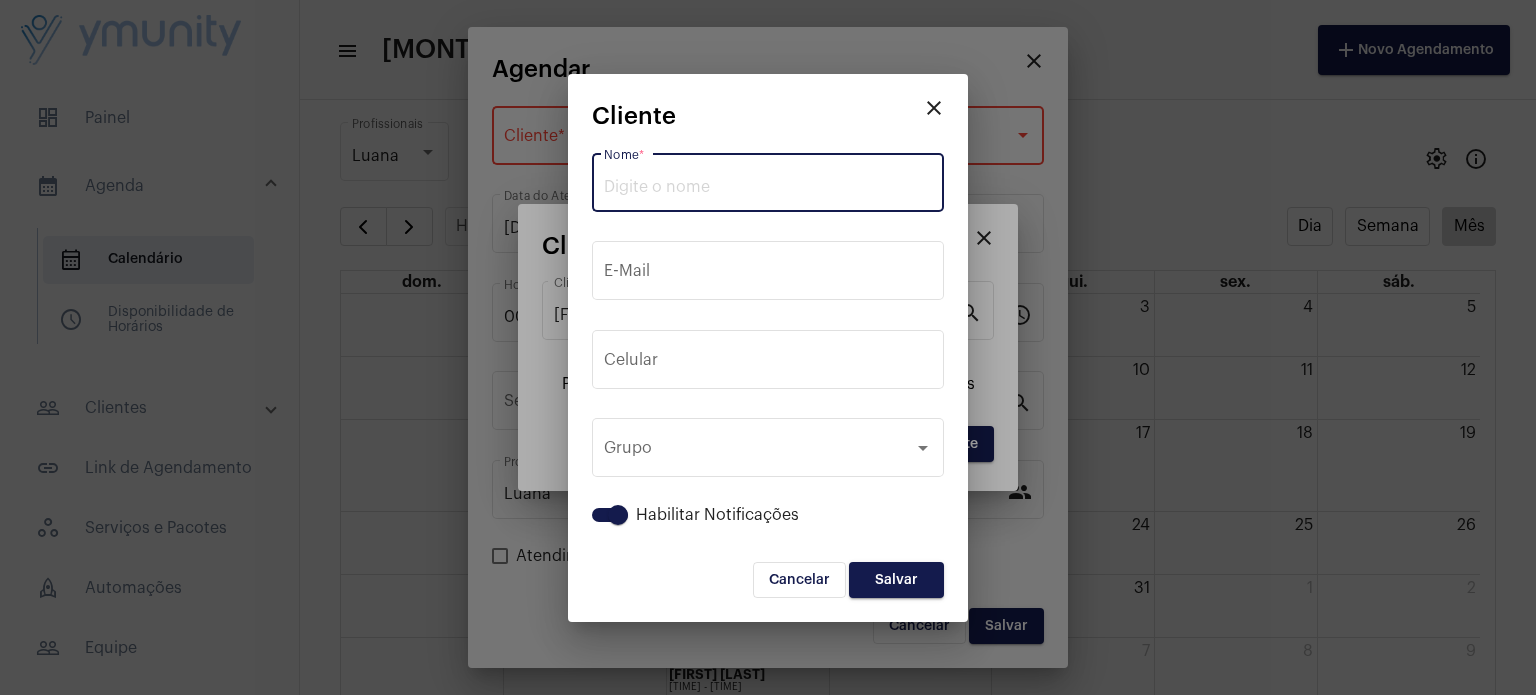 paste on "[FIRST] [LAST] [LAST]" 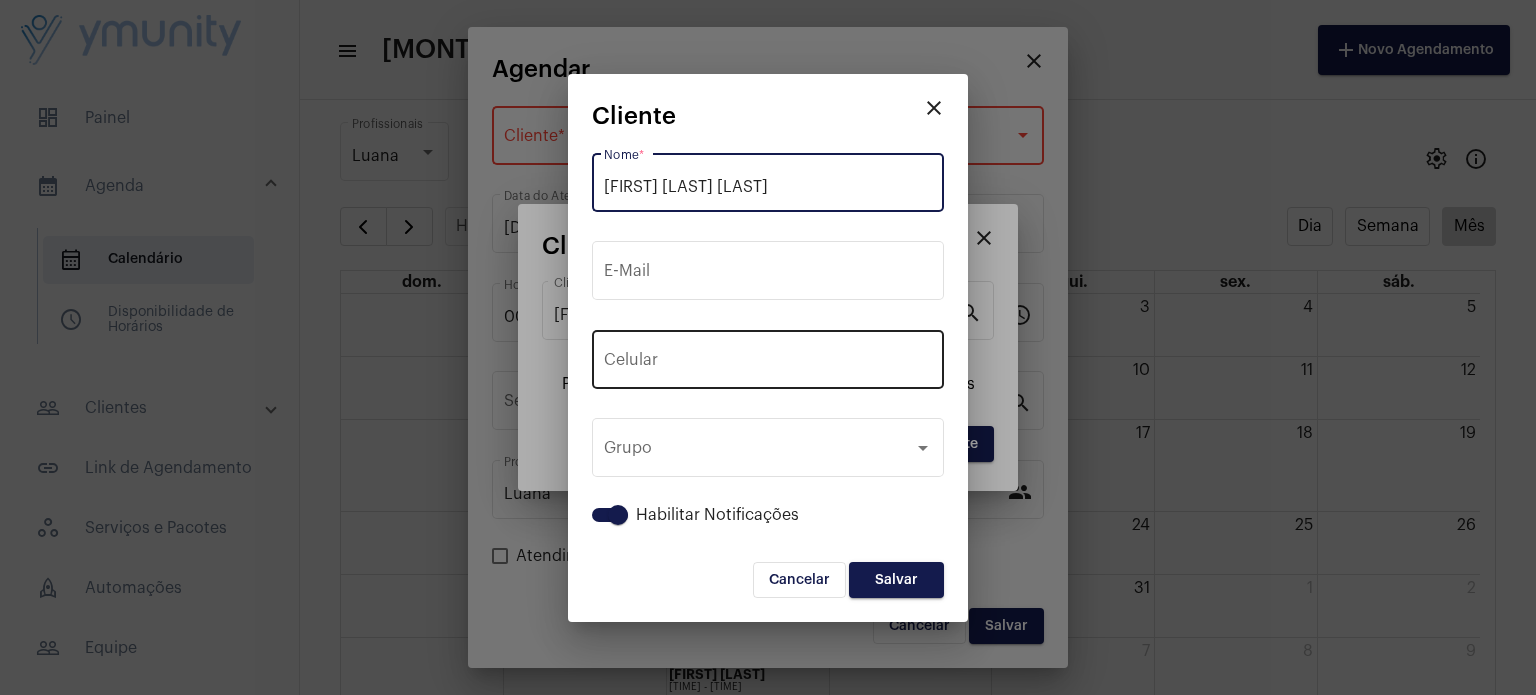 type on "[FIRST] [LAST] [LAST]" 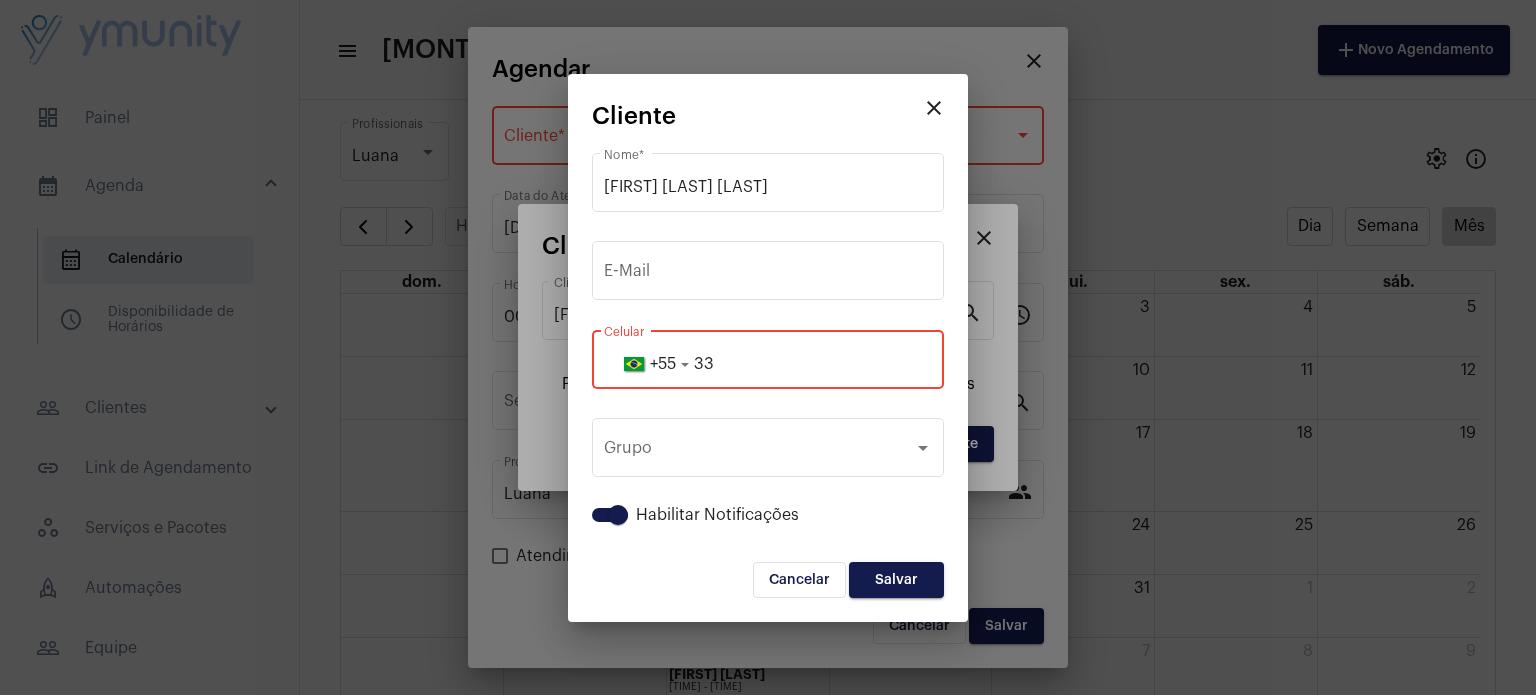 type on "3" 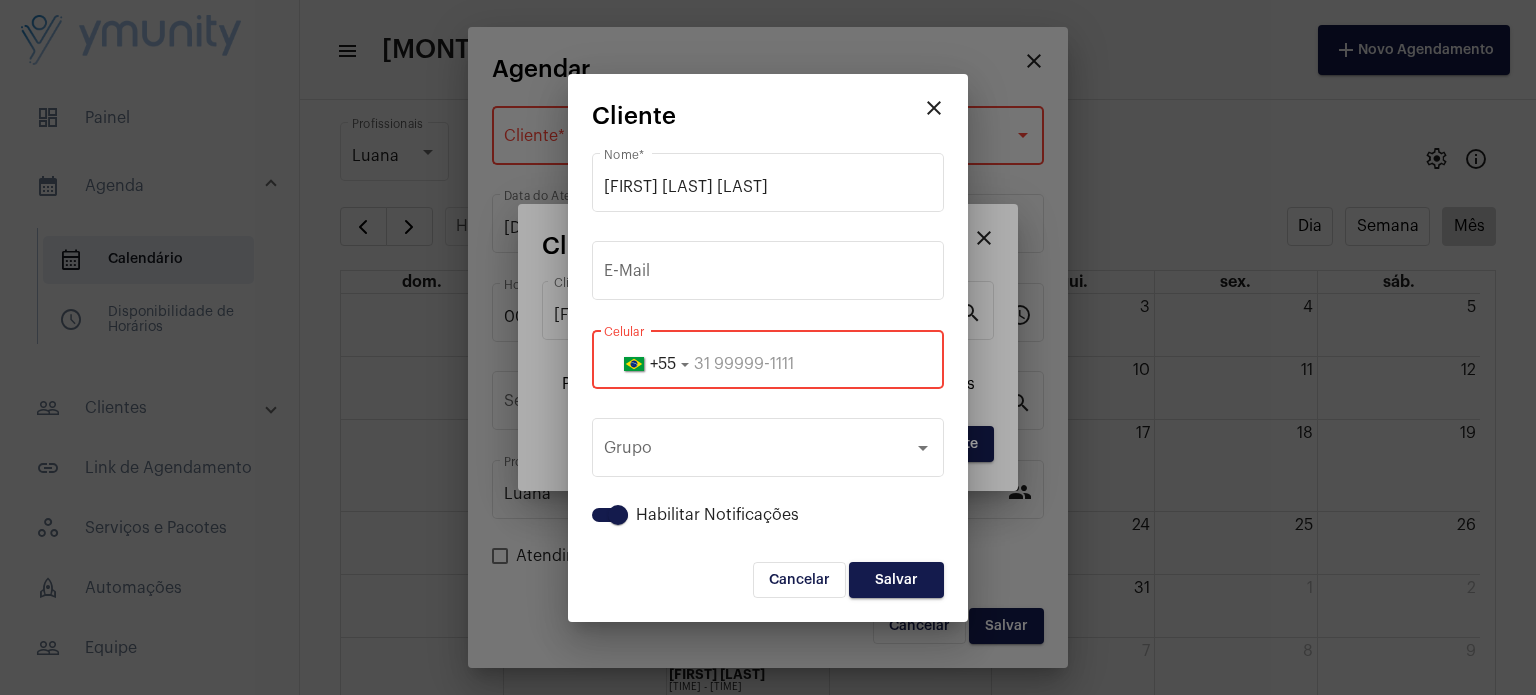 paste on "[PHONE]" 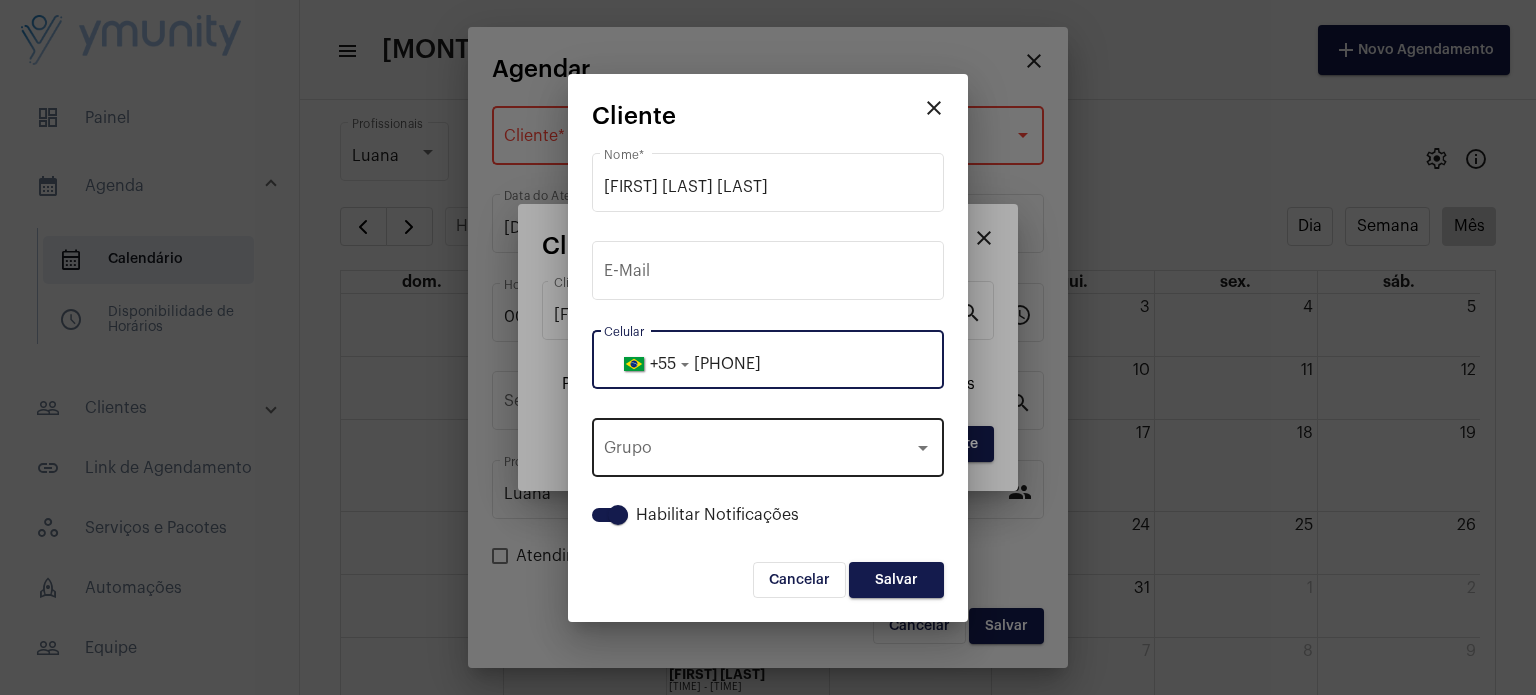 type on "[PHONE]" 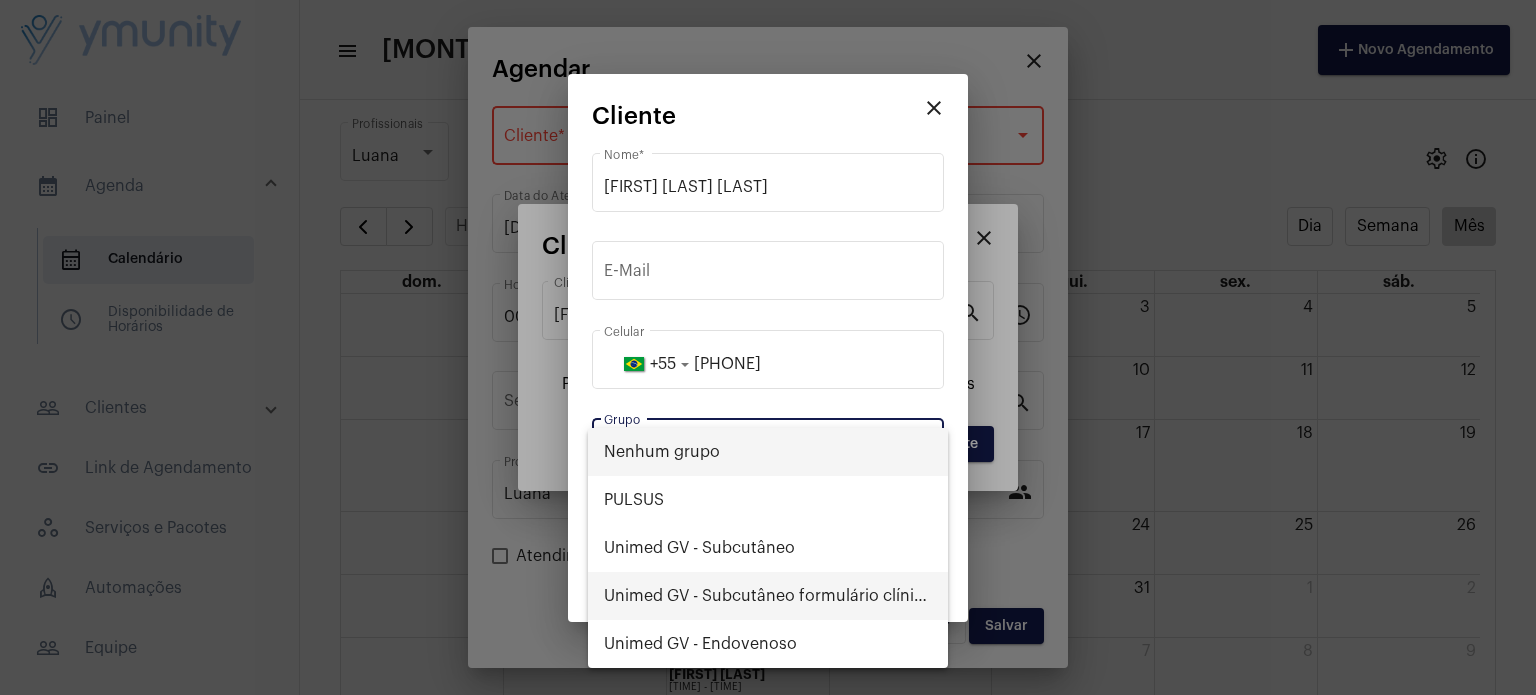 click on "Unimed GV - Subcutâneo formulário clínico" at bounding box center [768, 596] 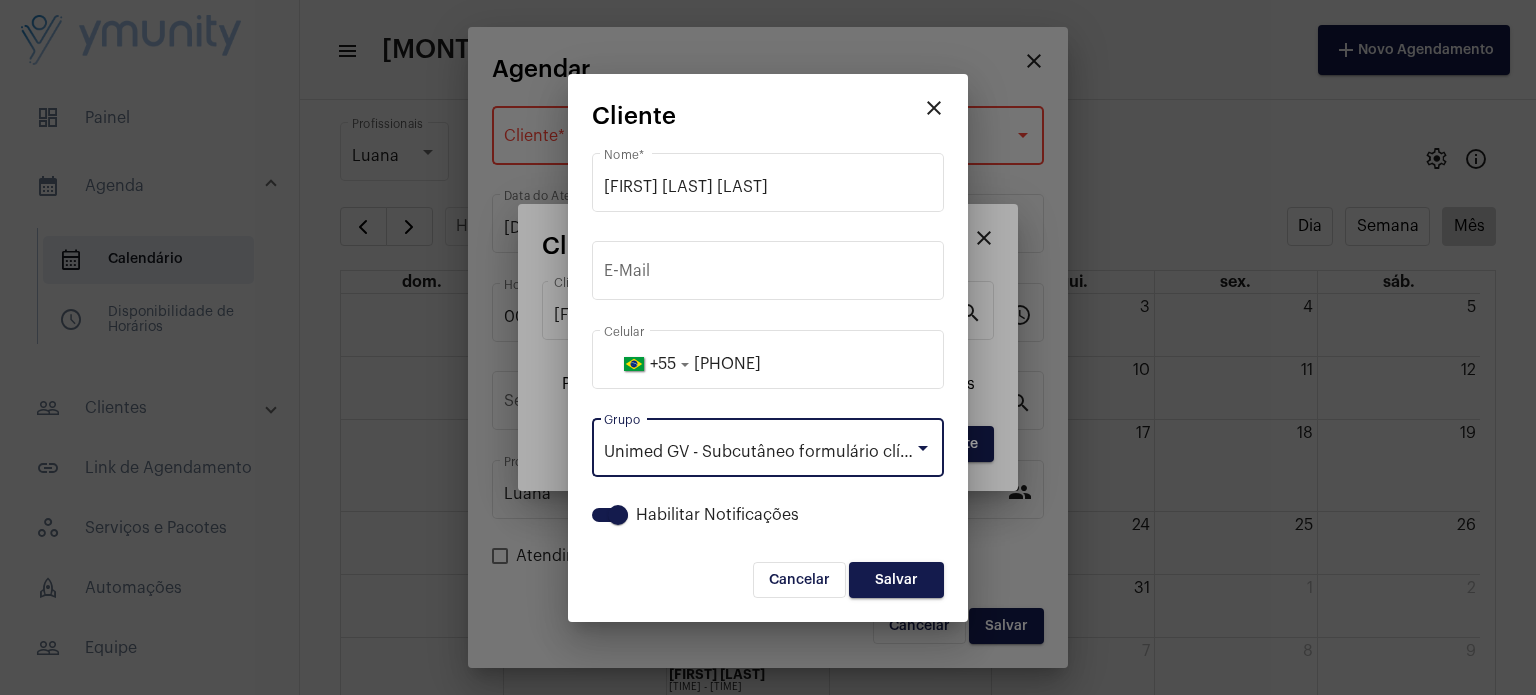 click on "Salvar" at bounding box center [896, 580] 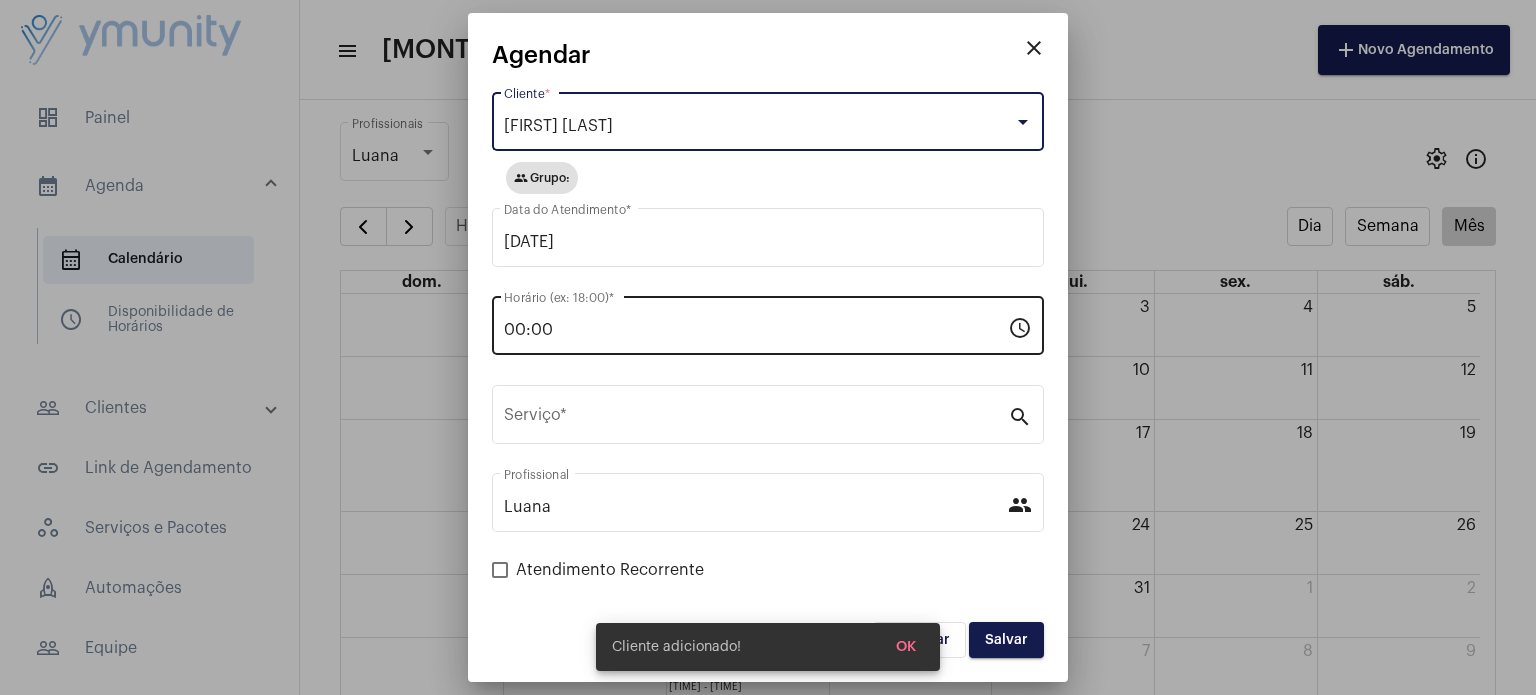 click on "00:00" at bounding box center [756, 330] 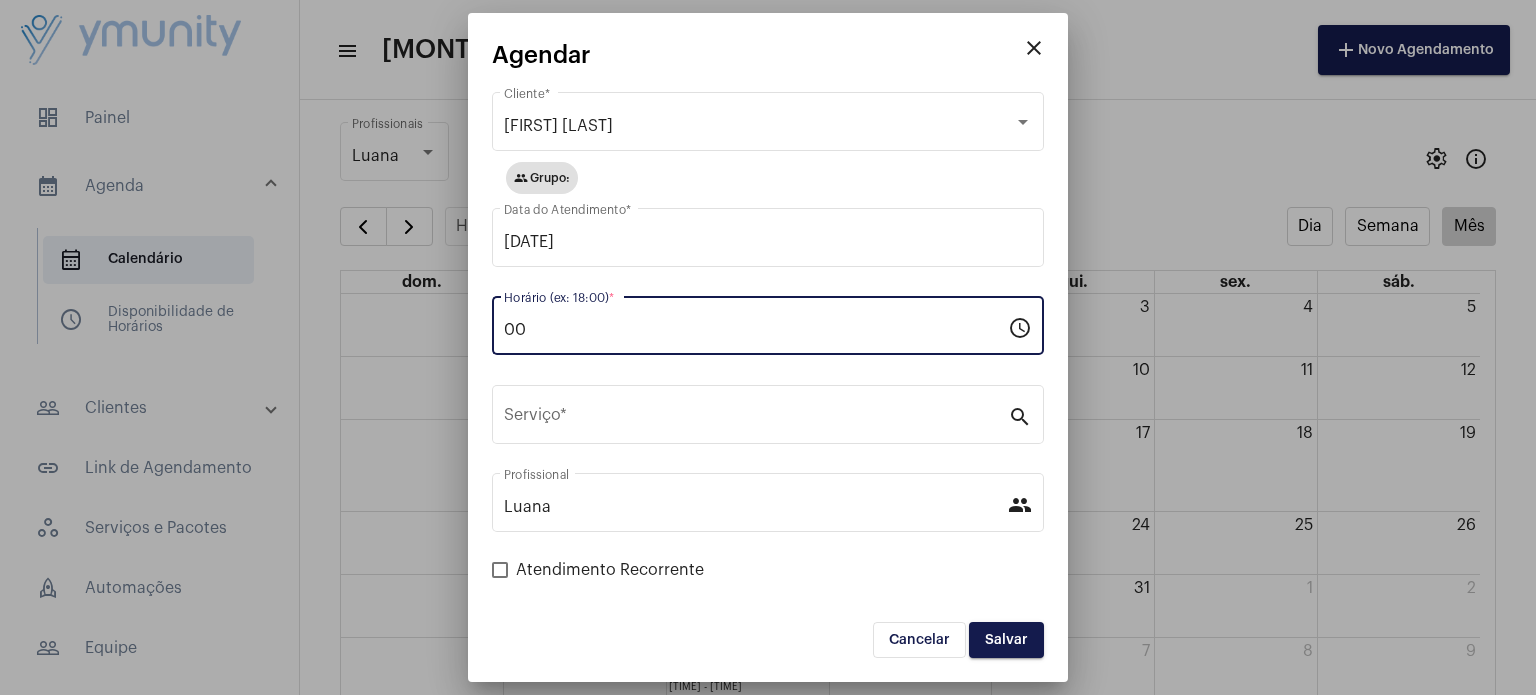 type on "0" 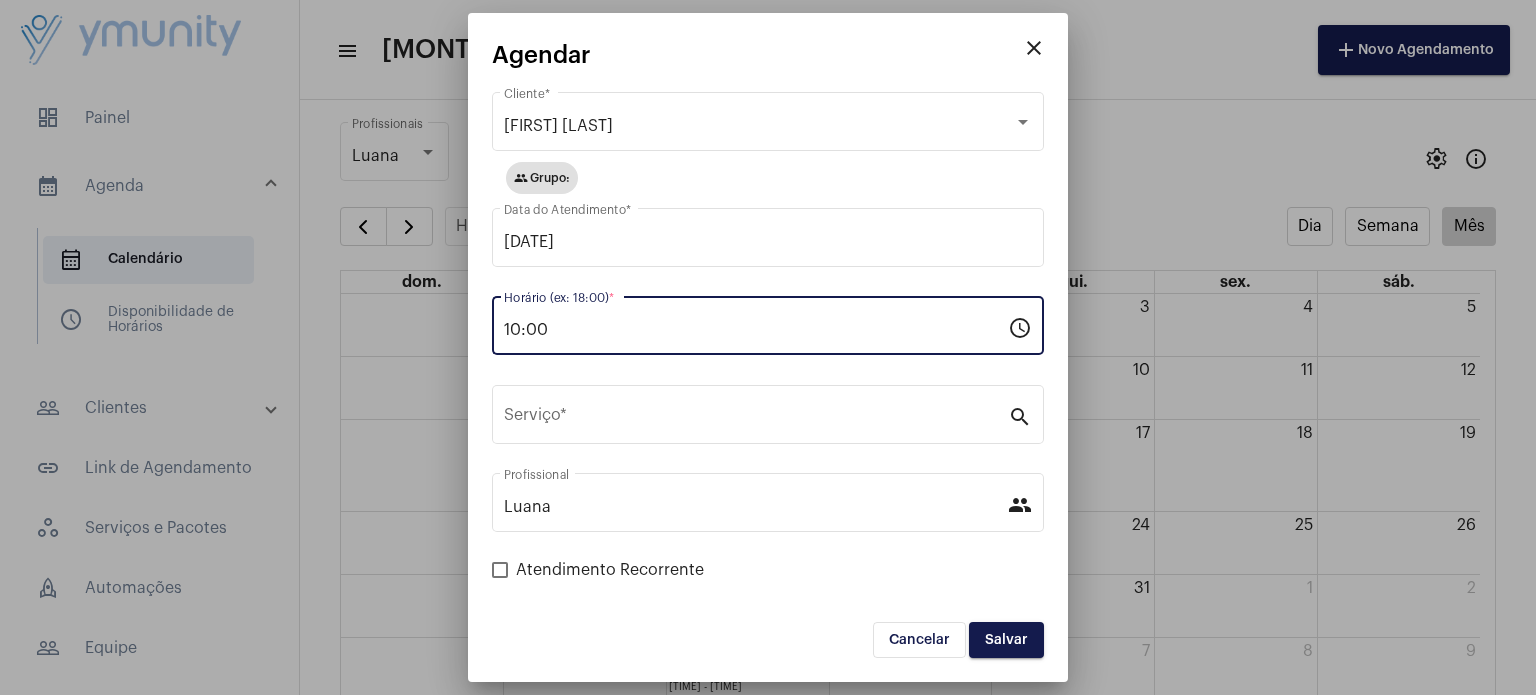 type on "10:00" 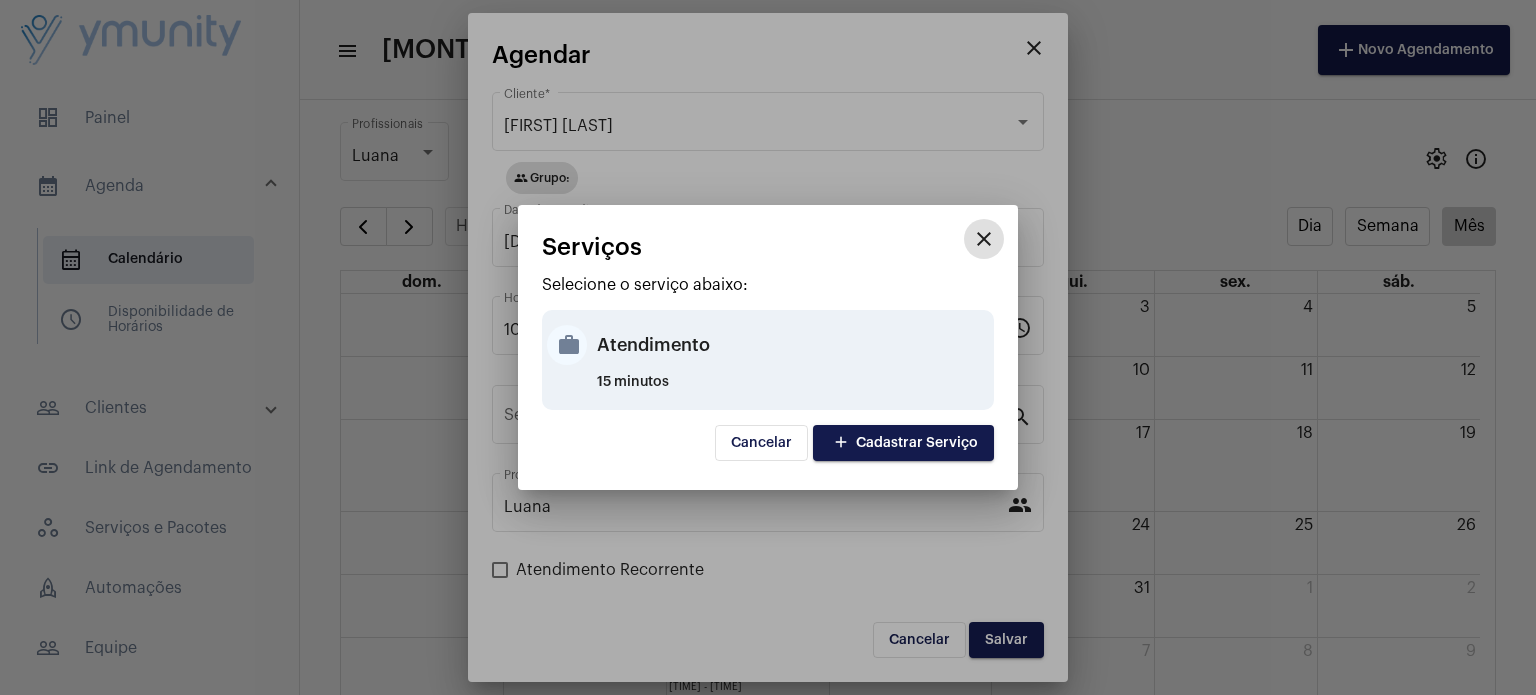 click on "Atendimento" at bounding box center (793, 345) 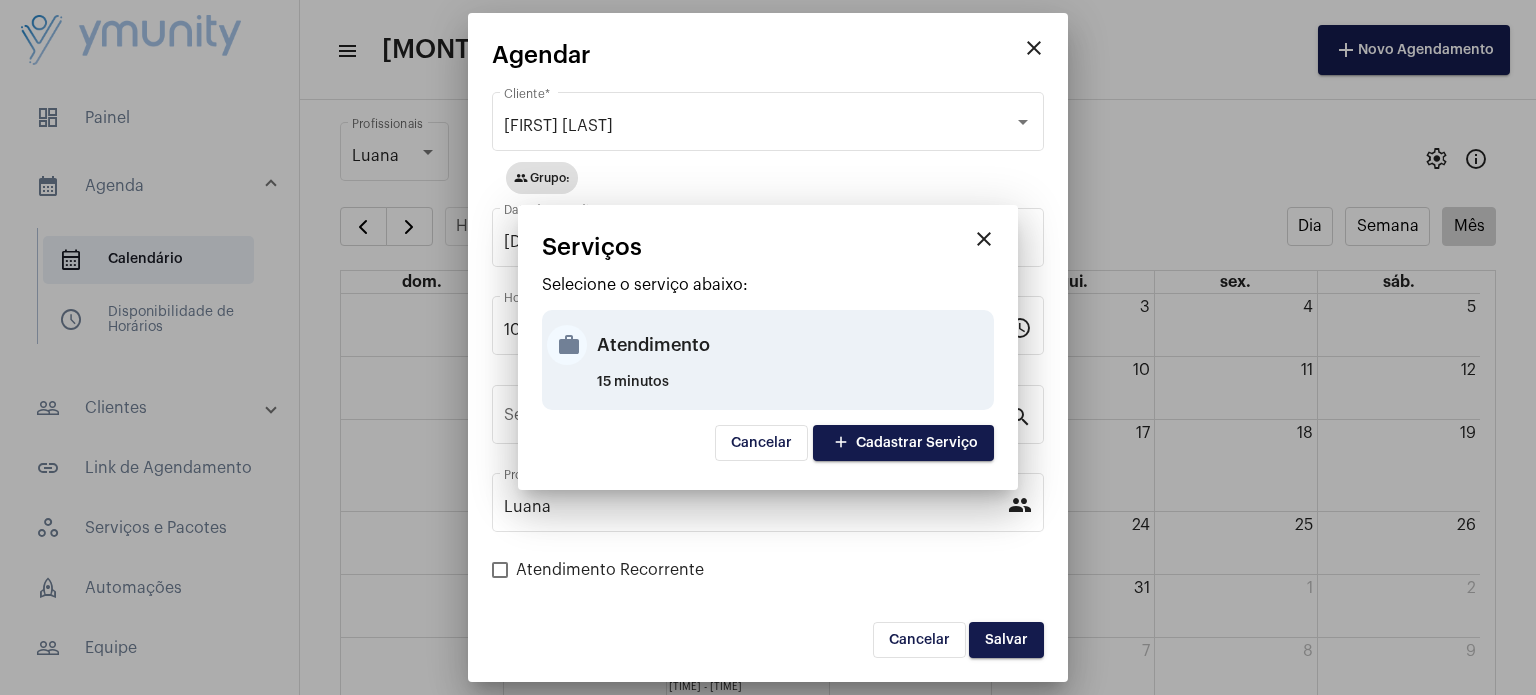type on "Atendimento" 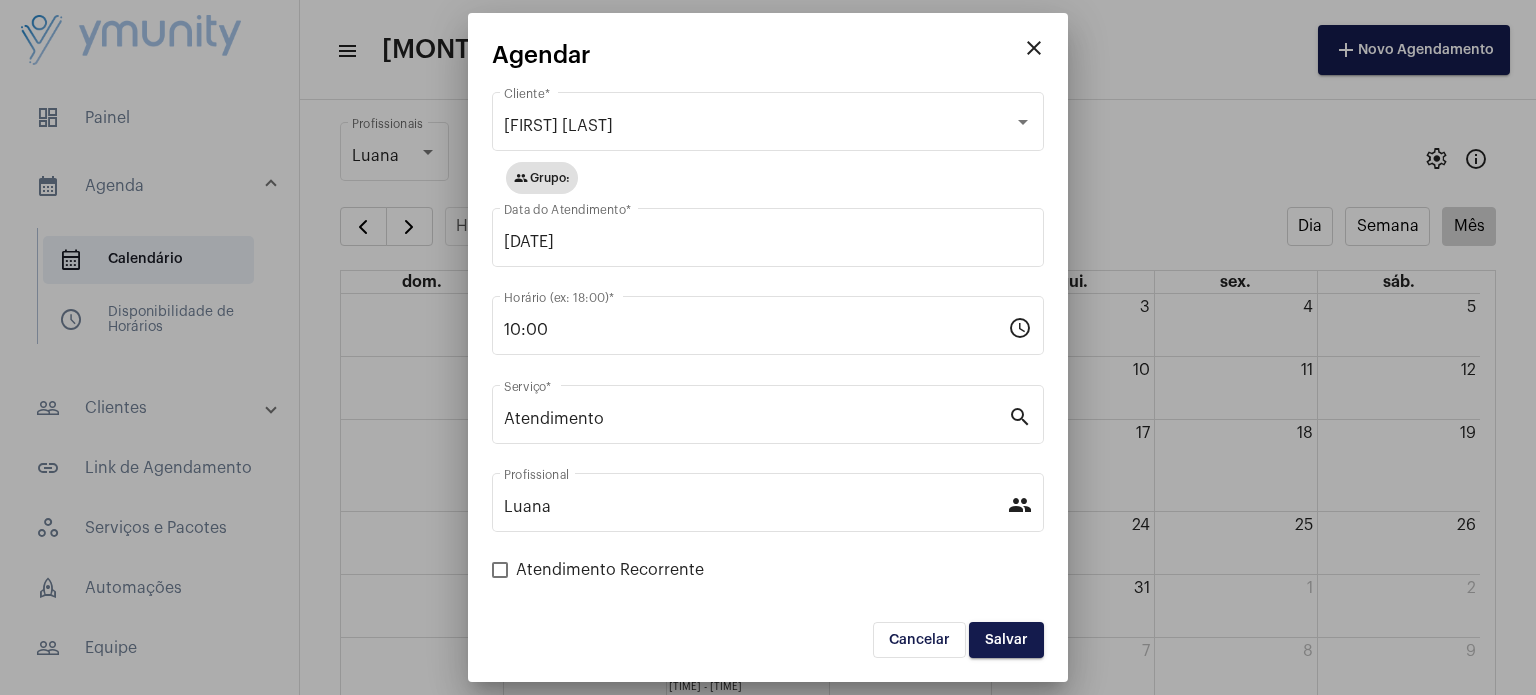 click on "Salvar" at bounding box center [1006, 640] 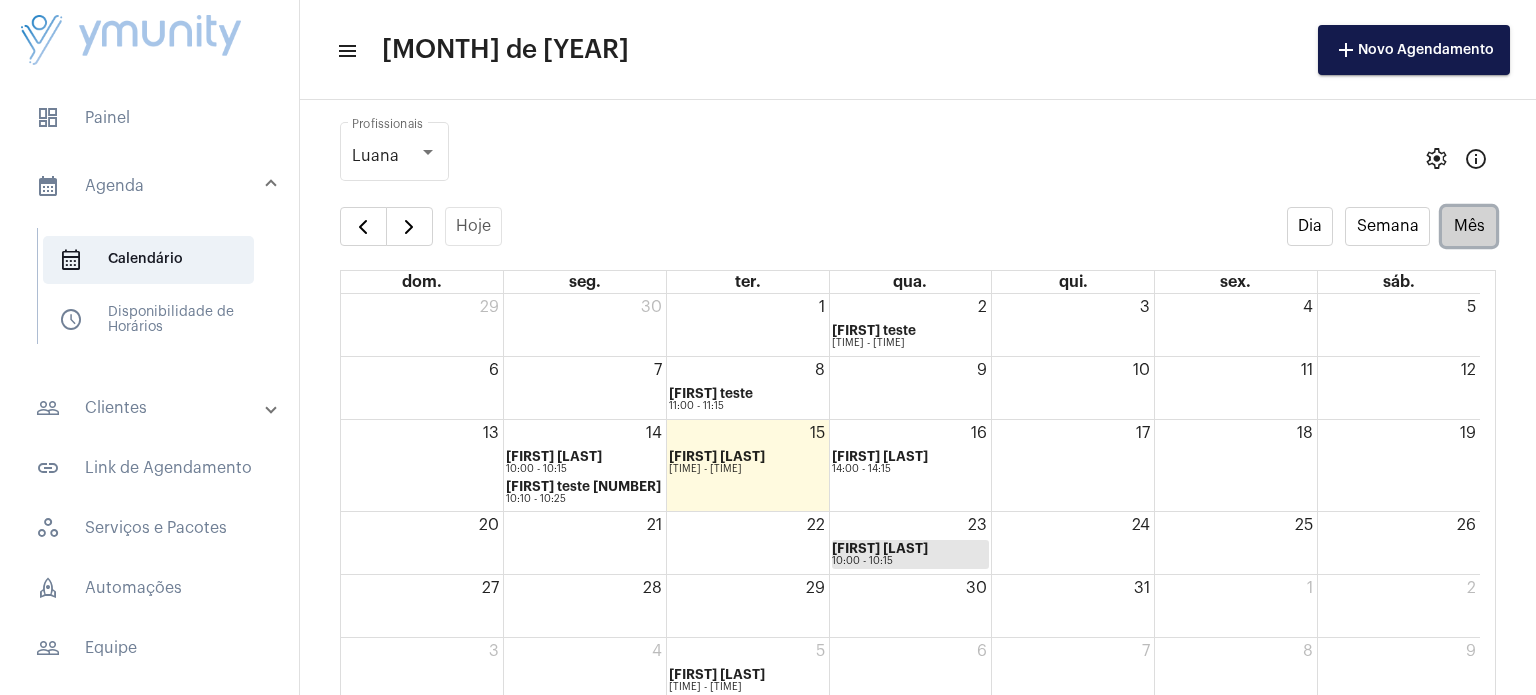 click on "[FIRST] [LAST]" 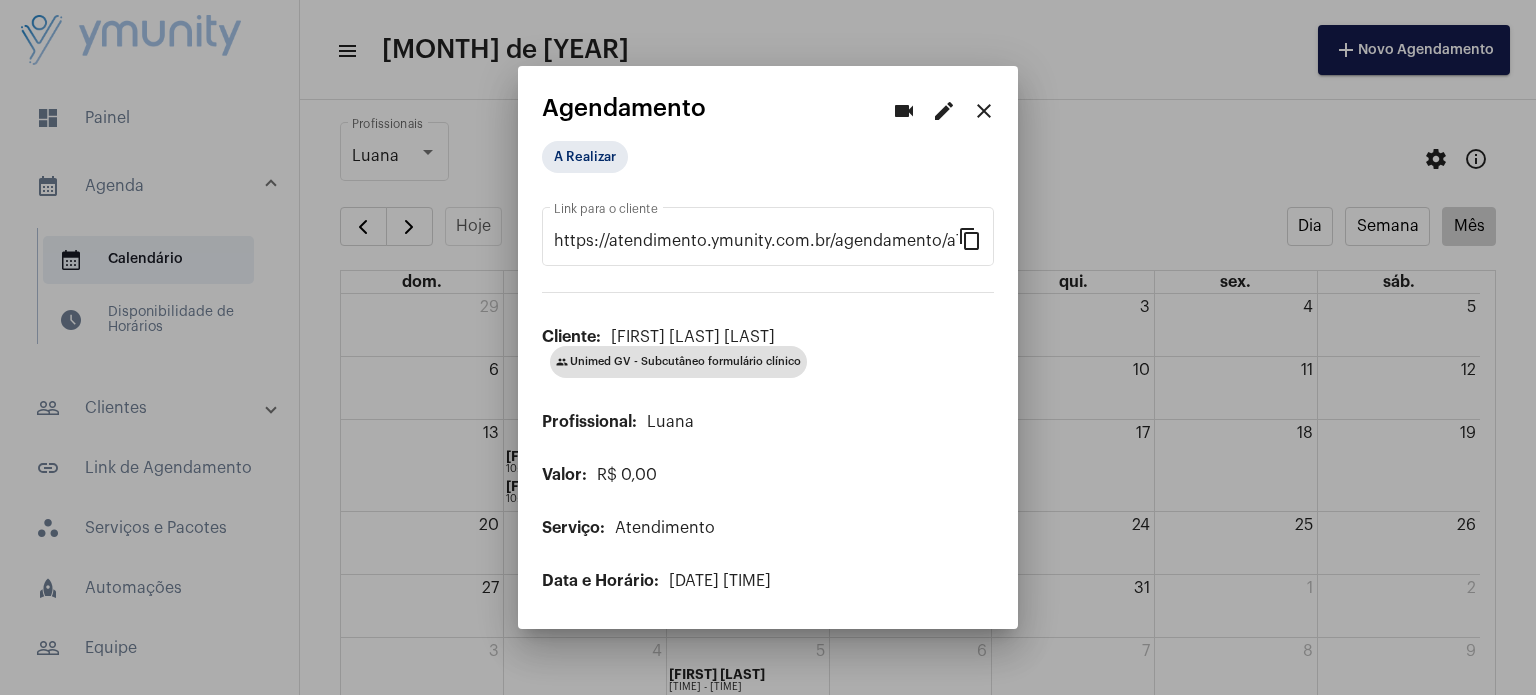 click on "close" at bounding box center [984, 111] 